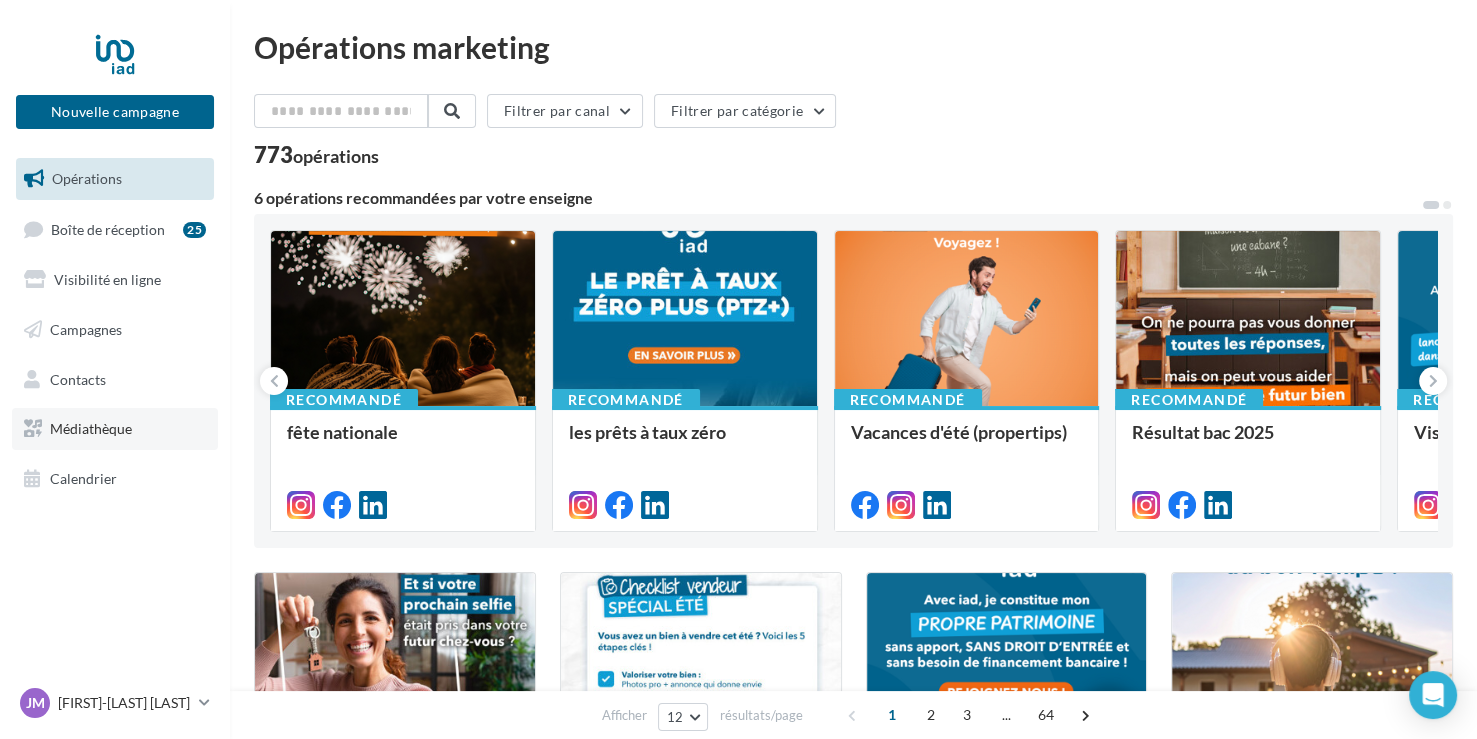 scroll, scrollTop: 316, scrollLeft: 0, axis: vertical 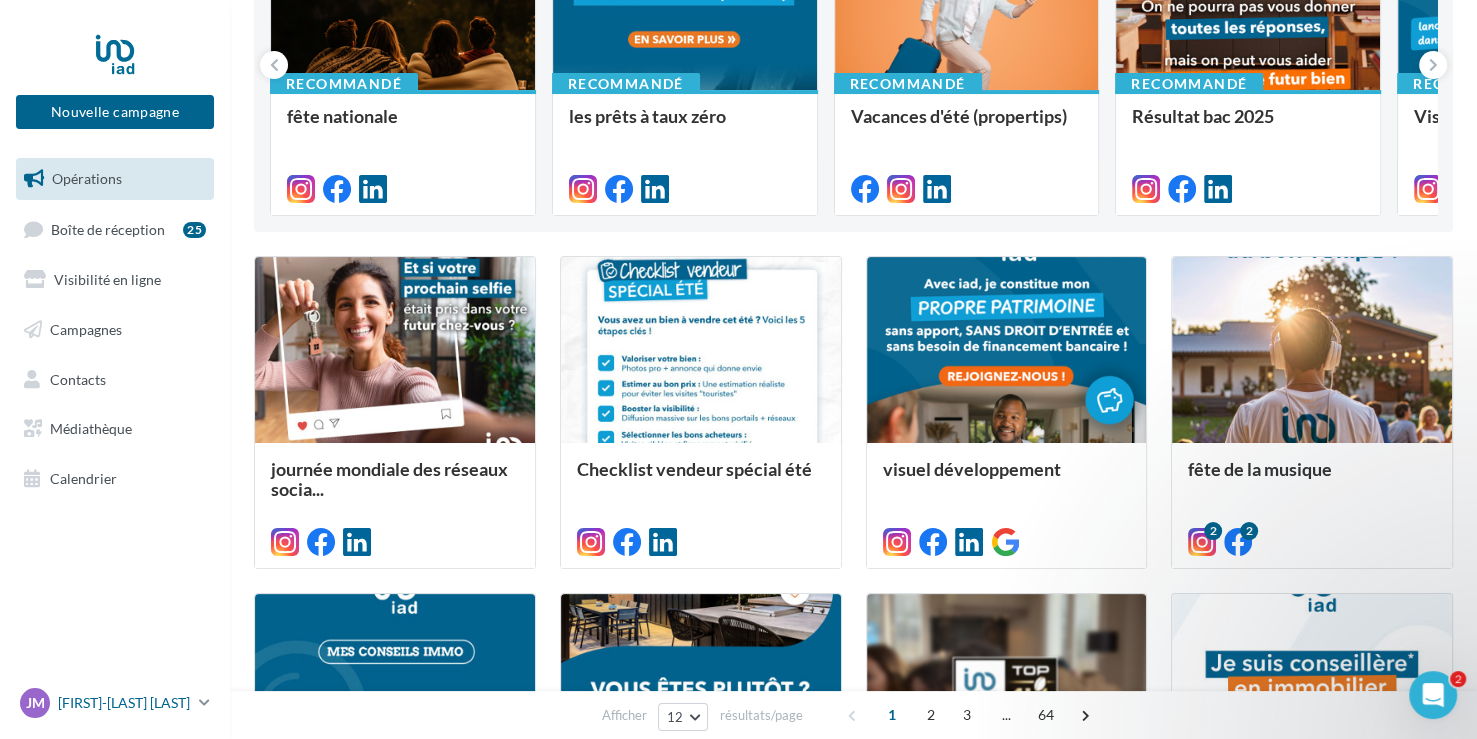 click at bounding box center (204, 702) 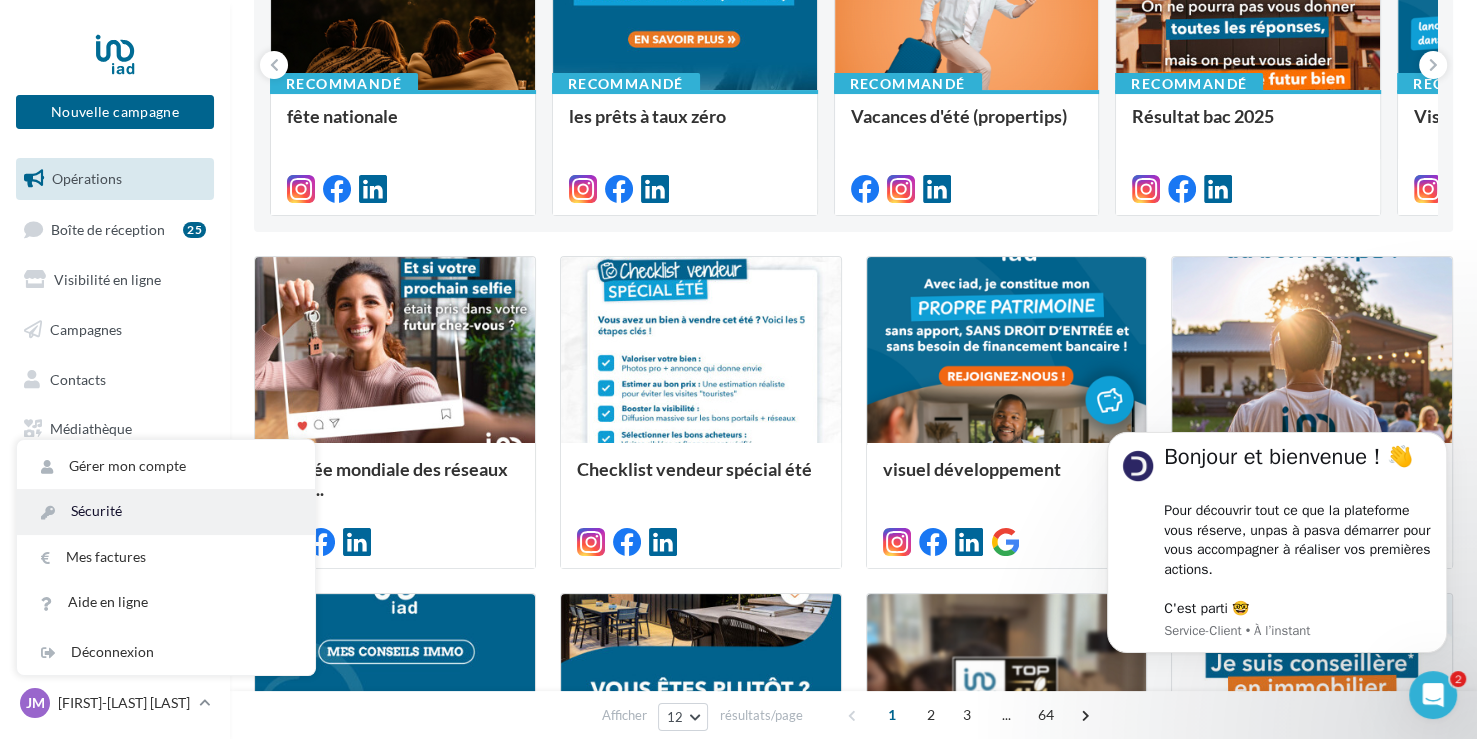 scroll, scrollTop: 0, scrollLeft: 0, axis: both 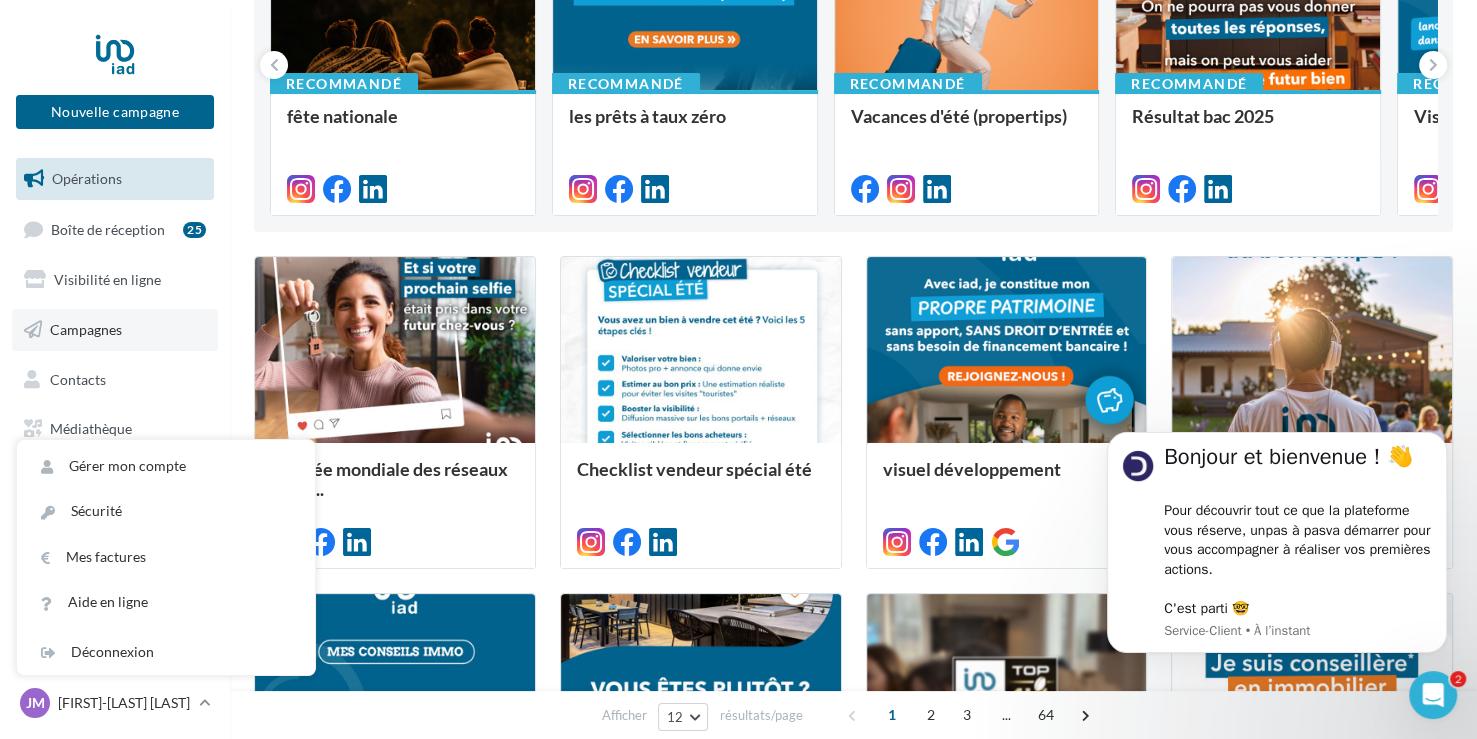 click on "Campagnes" at bounding box center (115, 330) 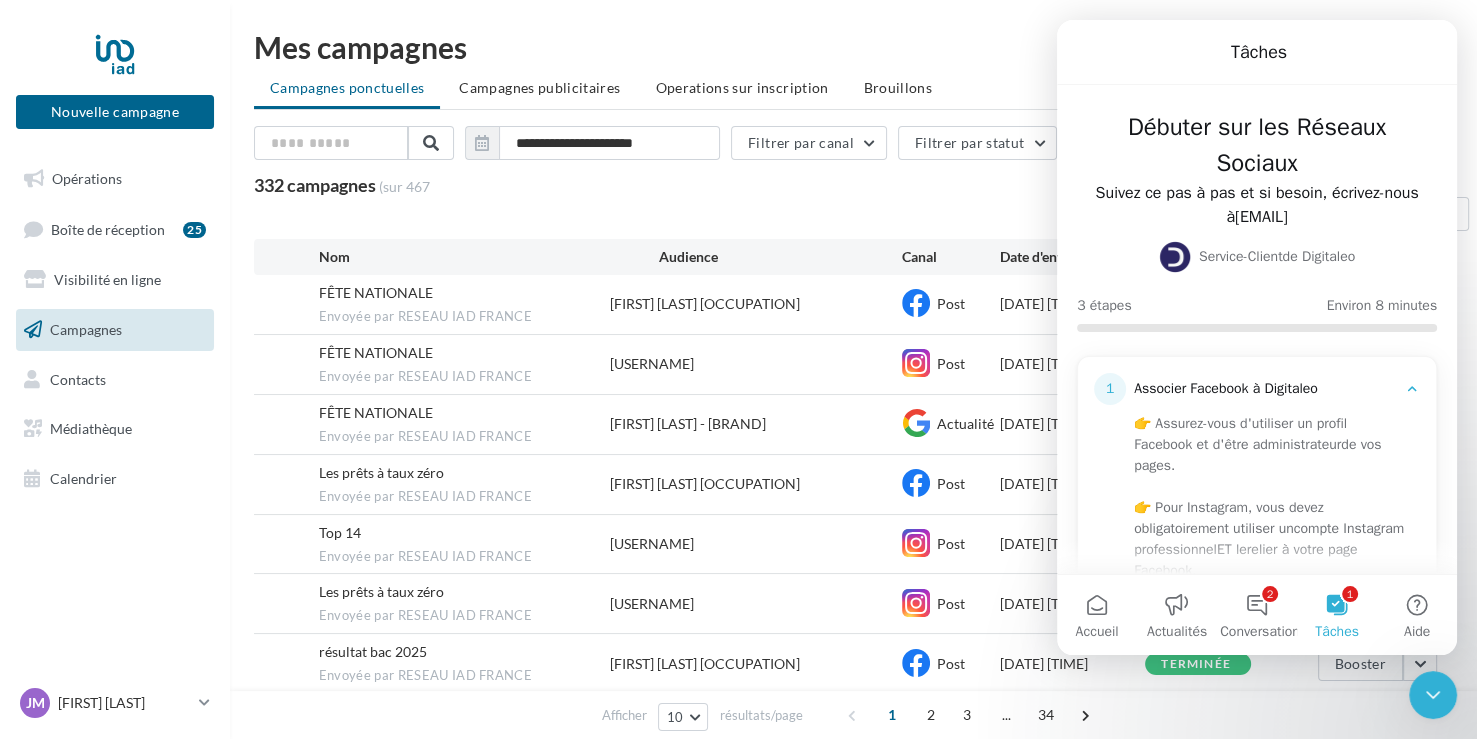 scroll, scrollTop: 0, scrollLeft: 0, axis: both 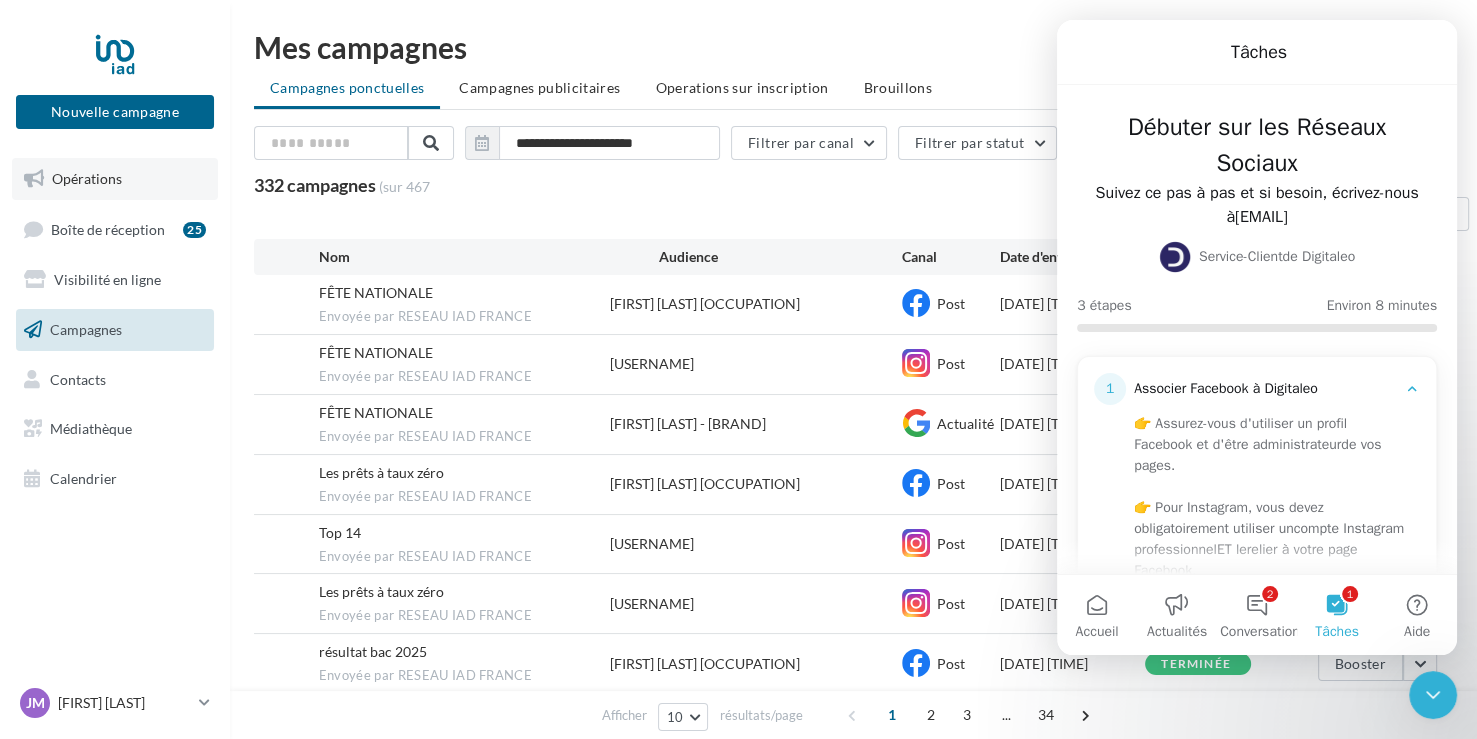 click on "Opérations" at bounding box center [87, 178] 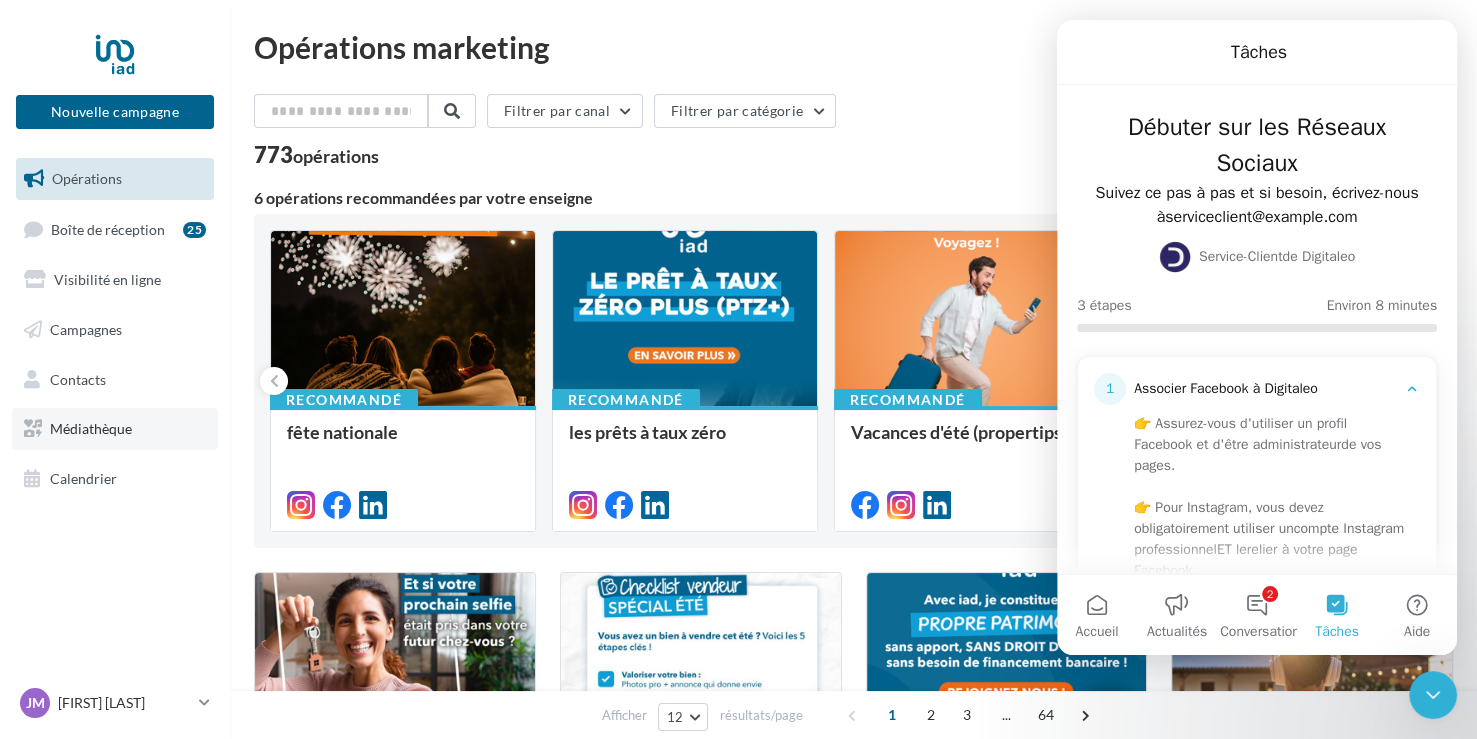 scroll, scrollTop: 0, scrollLeft: 0, axis: both 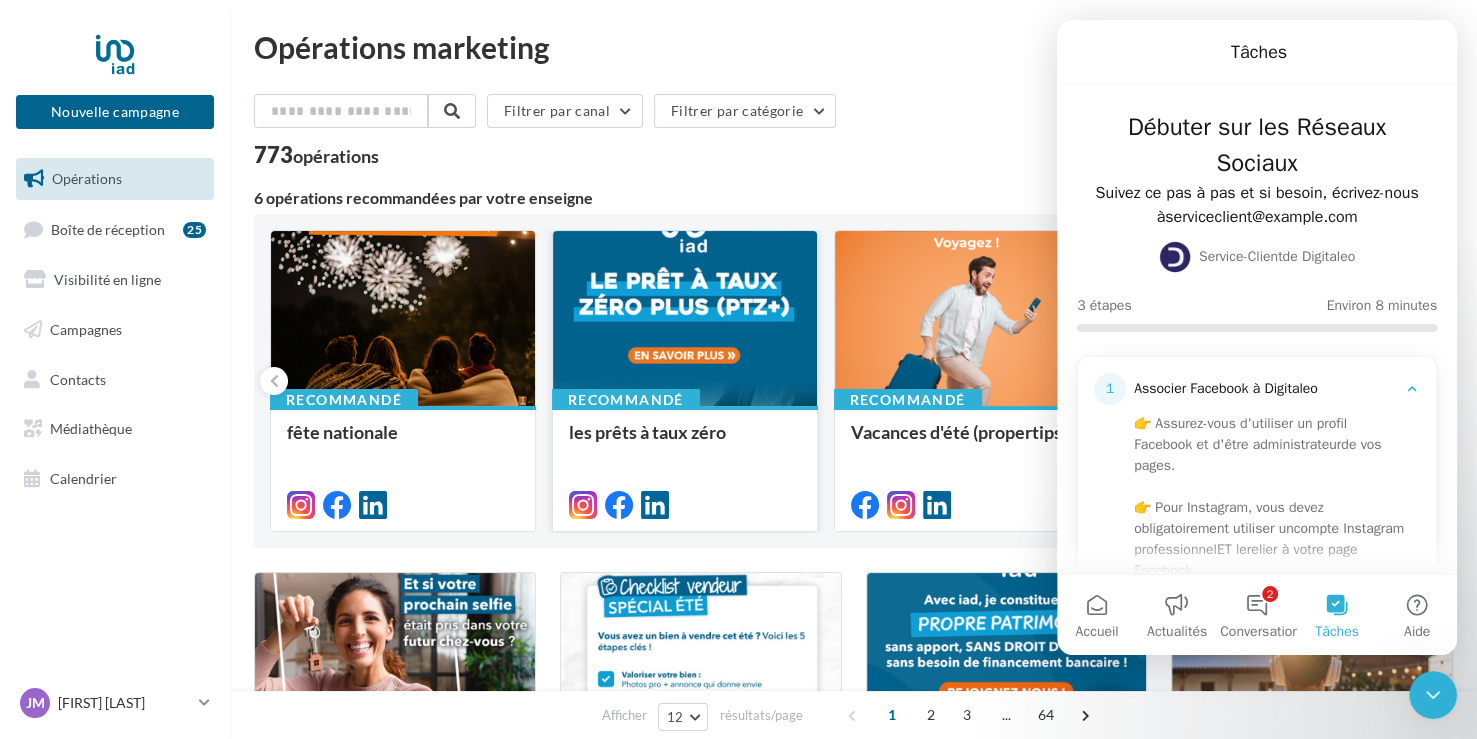 click at bounding box center [685, 503] 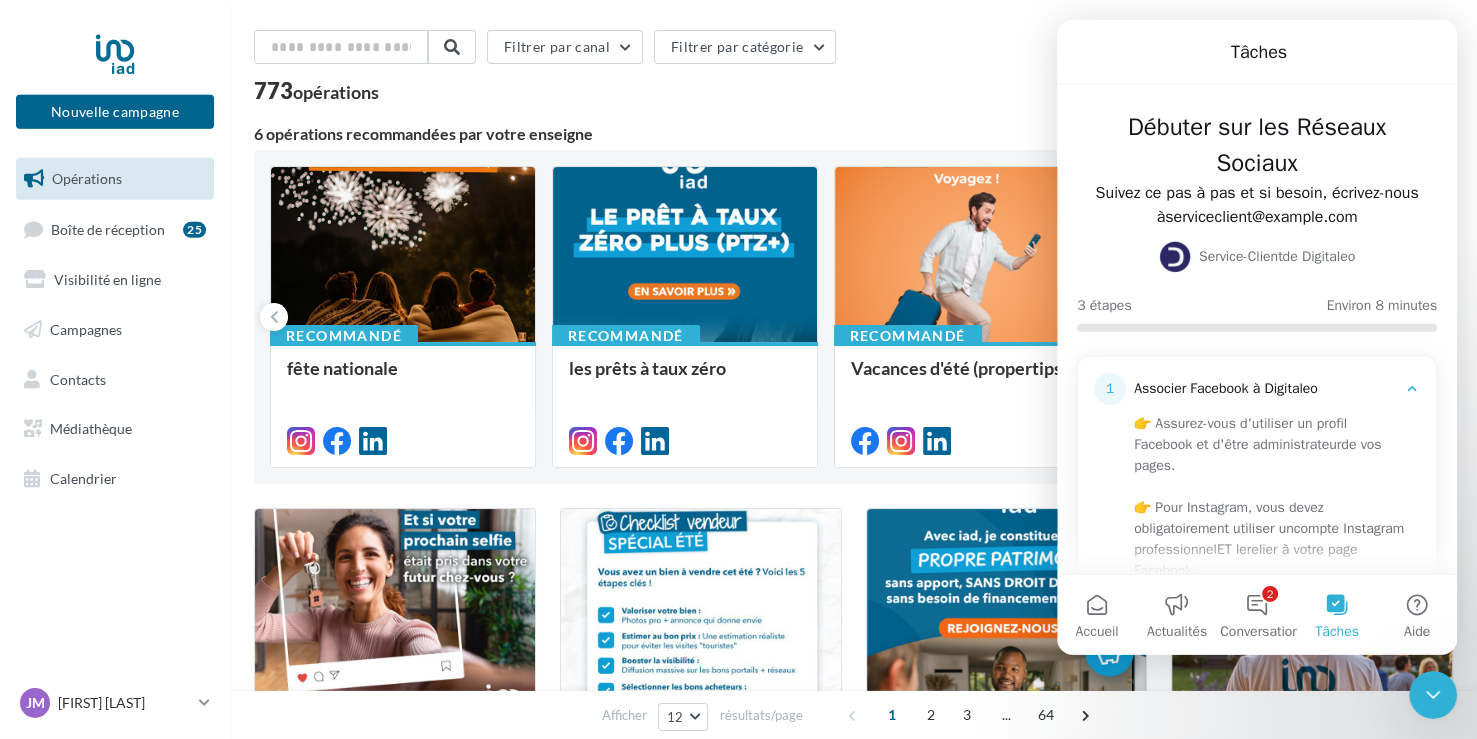 scroll, scrollTop: 211, scrollLeft: 0, axis: vertical 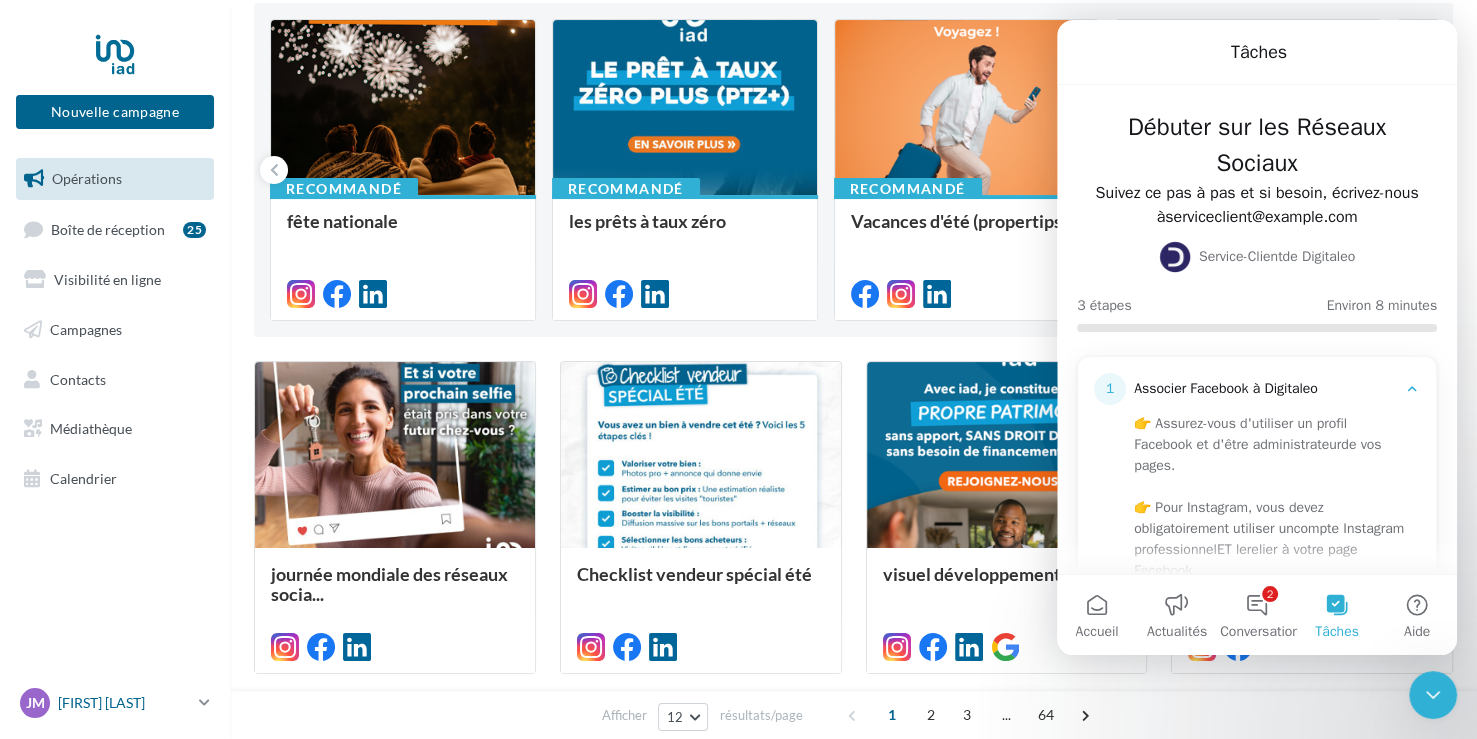 click at bounding box center [204, 702] 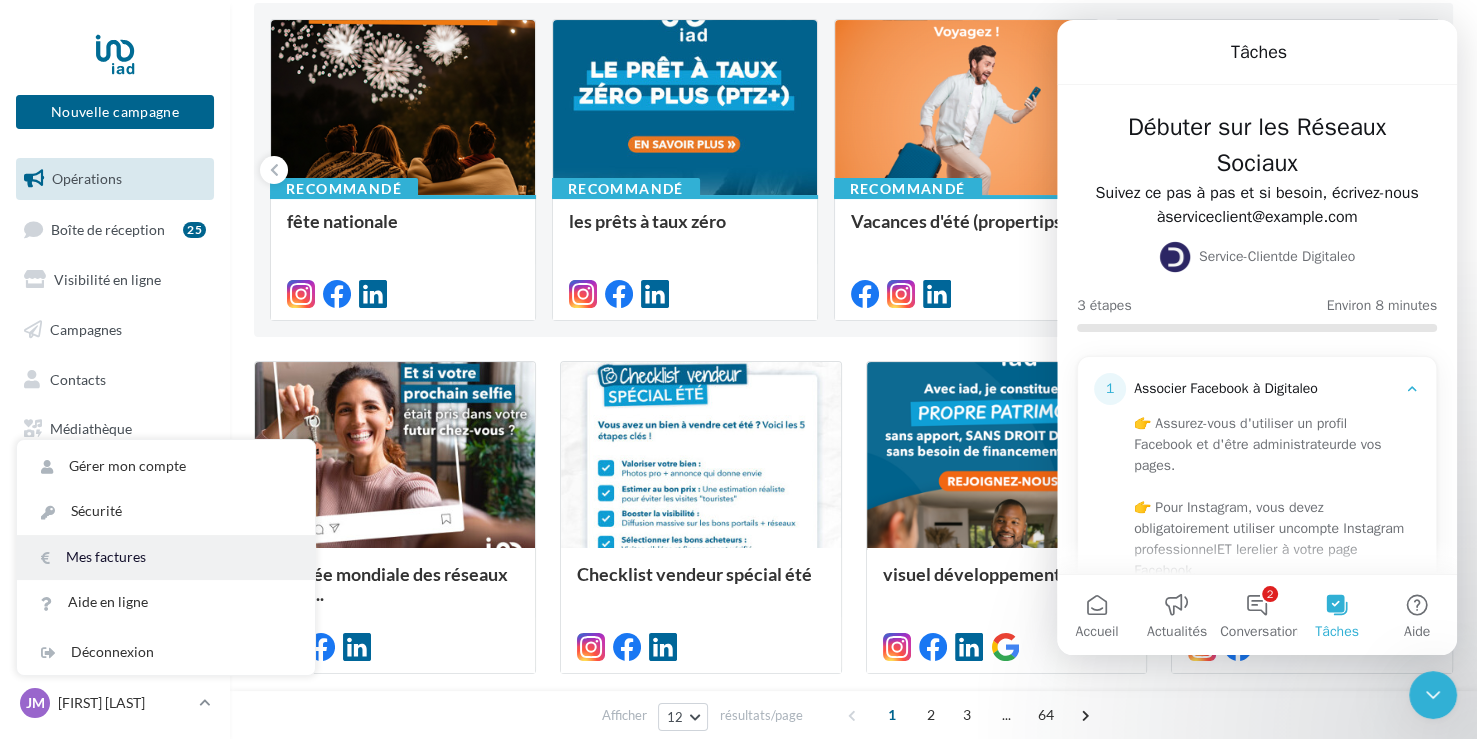click on "Mes factures" at bounding box center (166, 557) 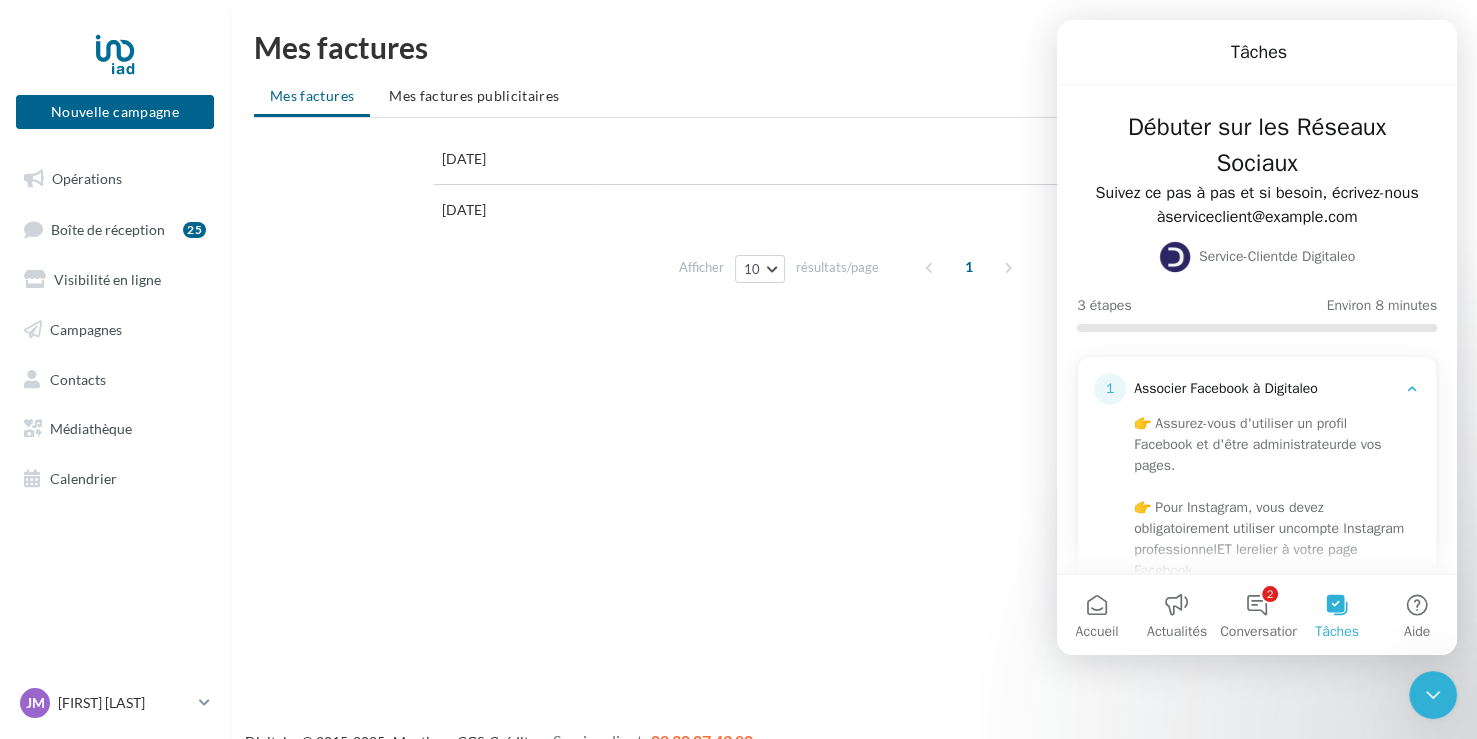scroll, scrollTop: 0, scrollLeft: 0, axis: both 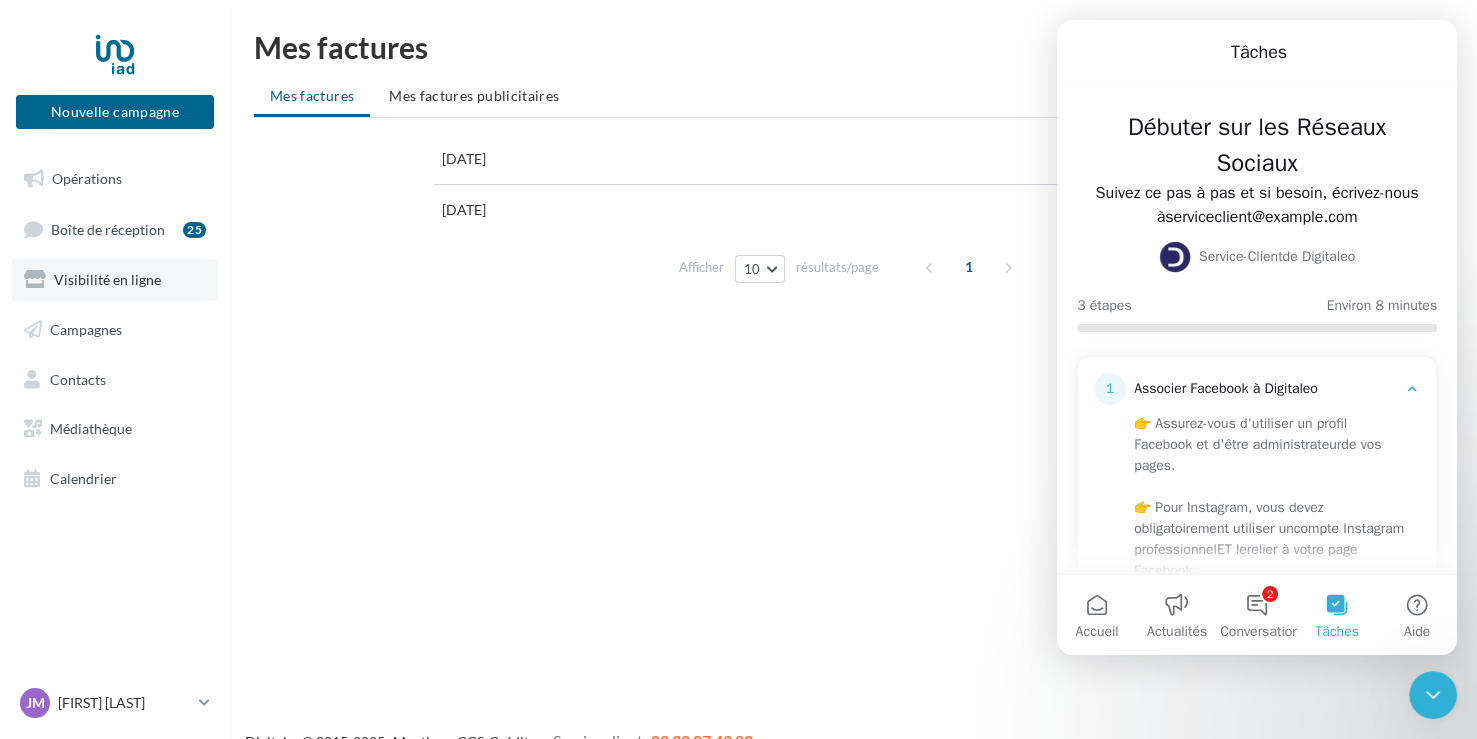 click on "Visibilité en ligne" at bounding box center [107, 279] 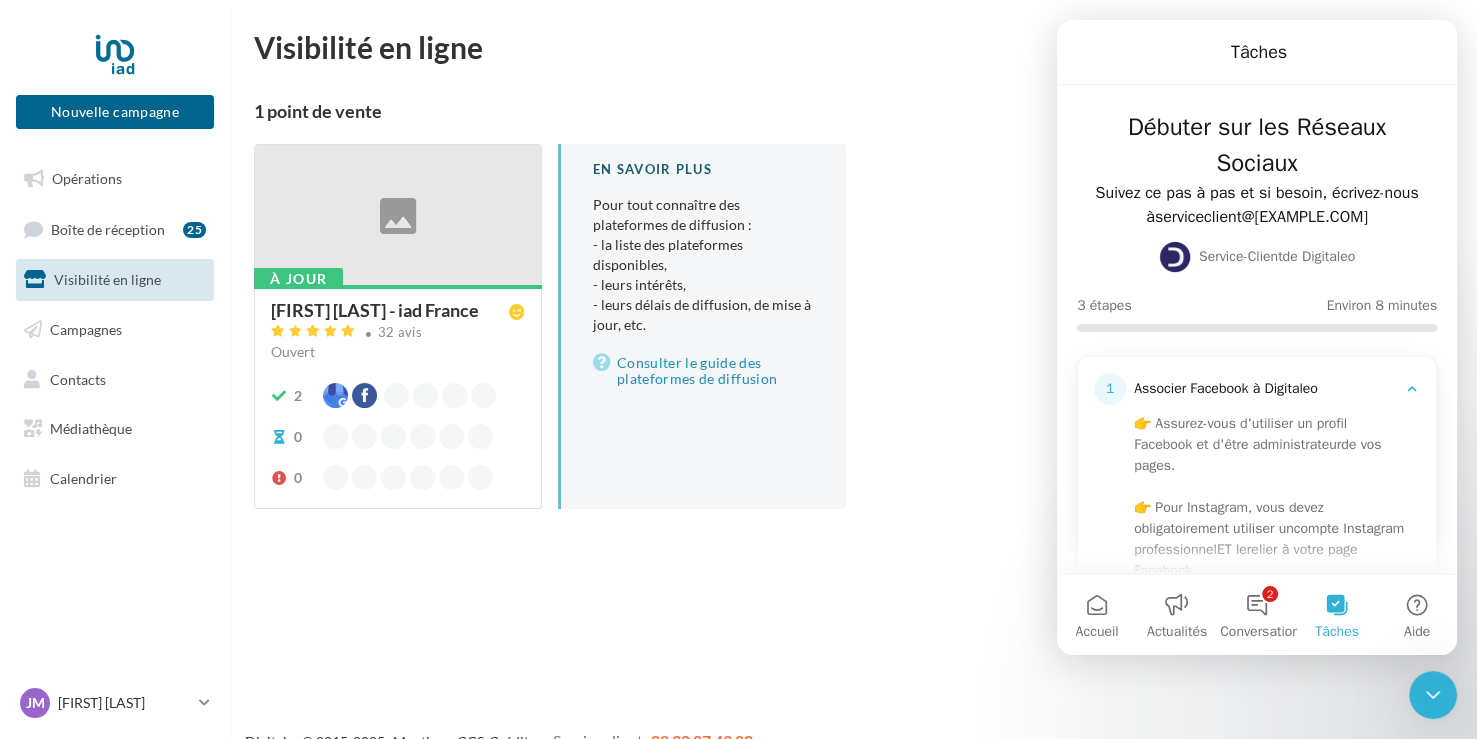 scroll, scrollTop: 0, scrollLeft: 0, axis: both 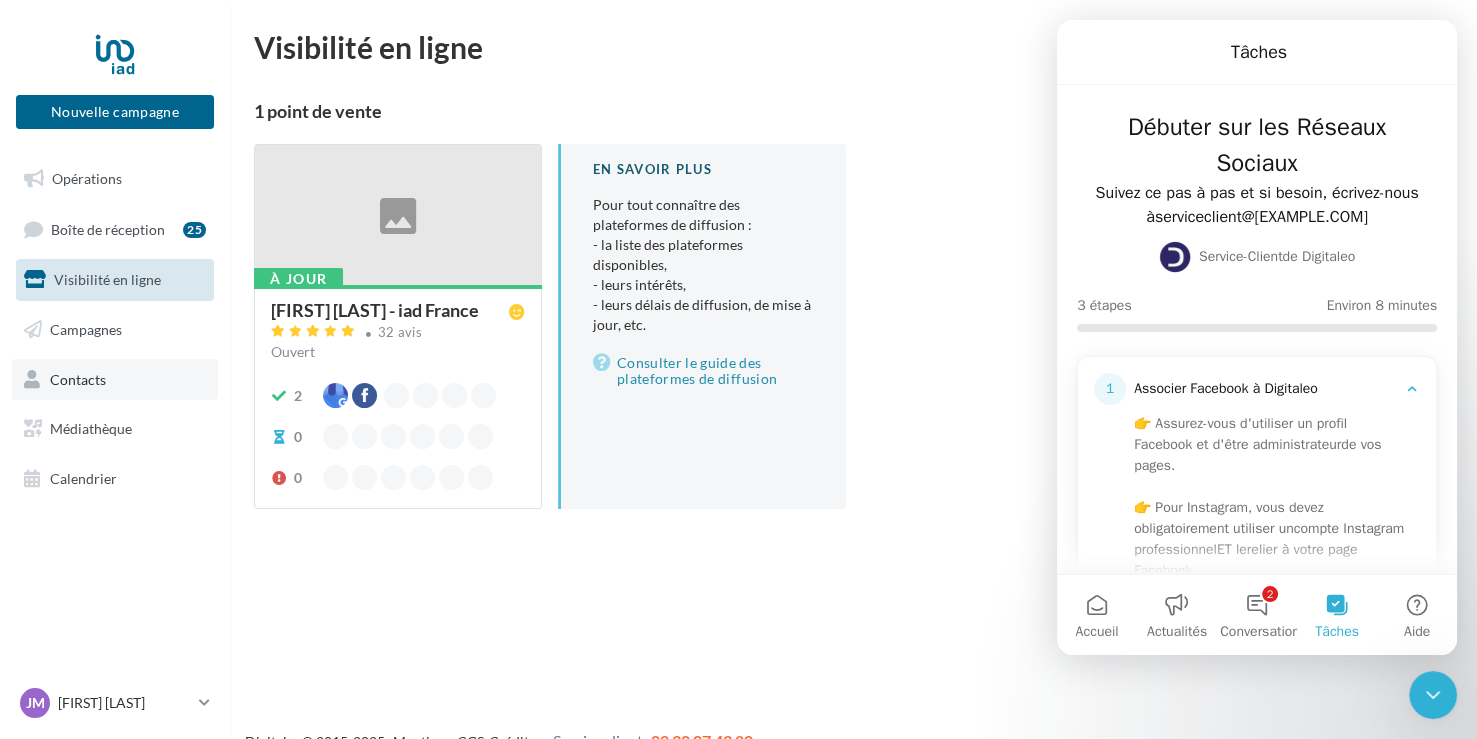 click on "Contacts" at bounding box center [78, 378] 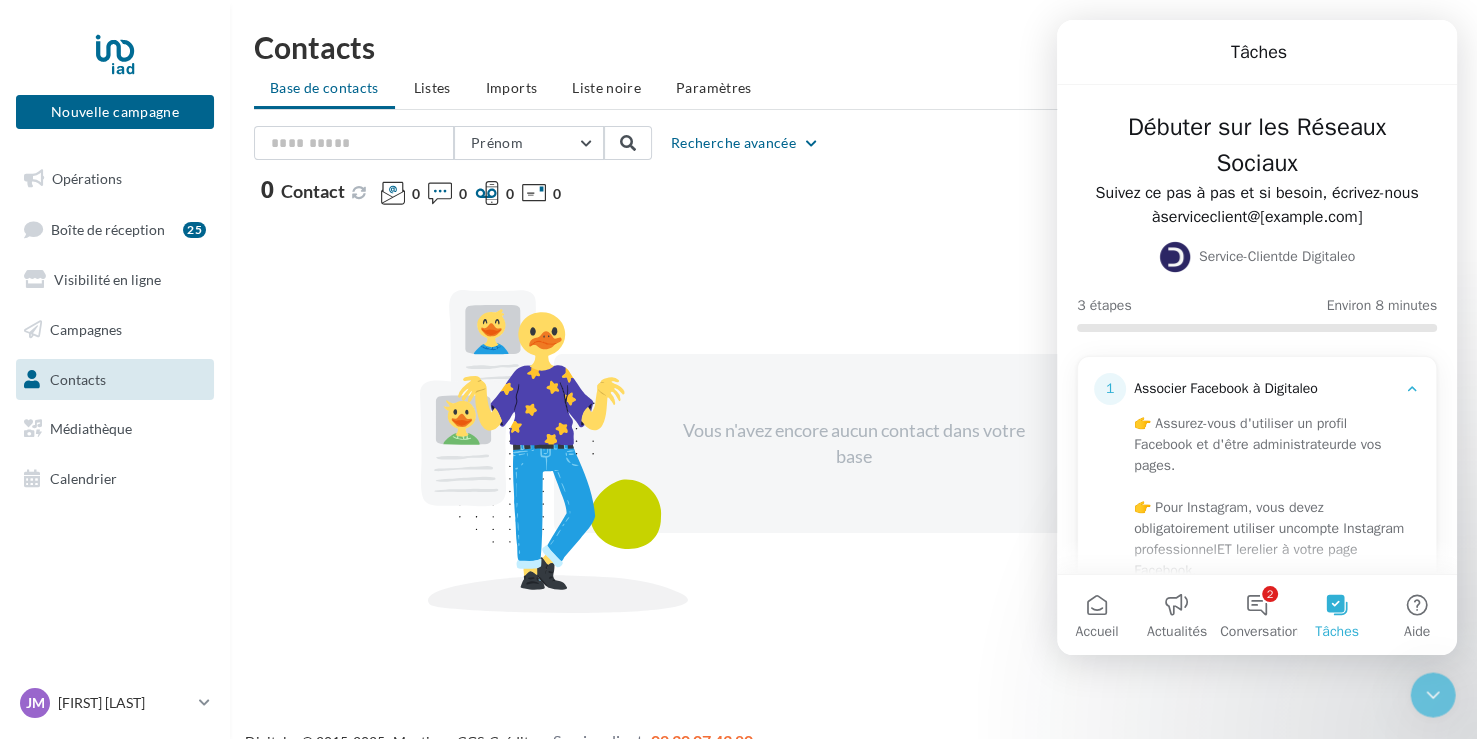 scroll, scrollTop: 0, scrollLeft: 0, axis: both 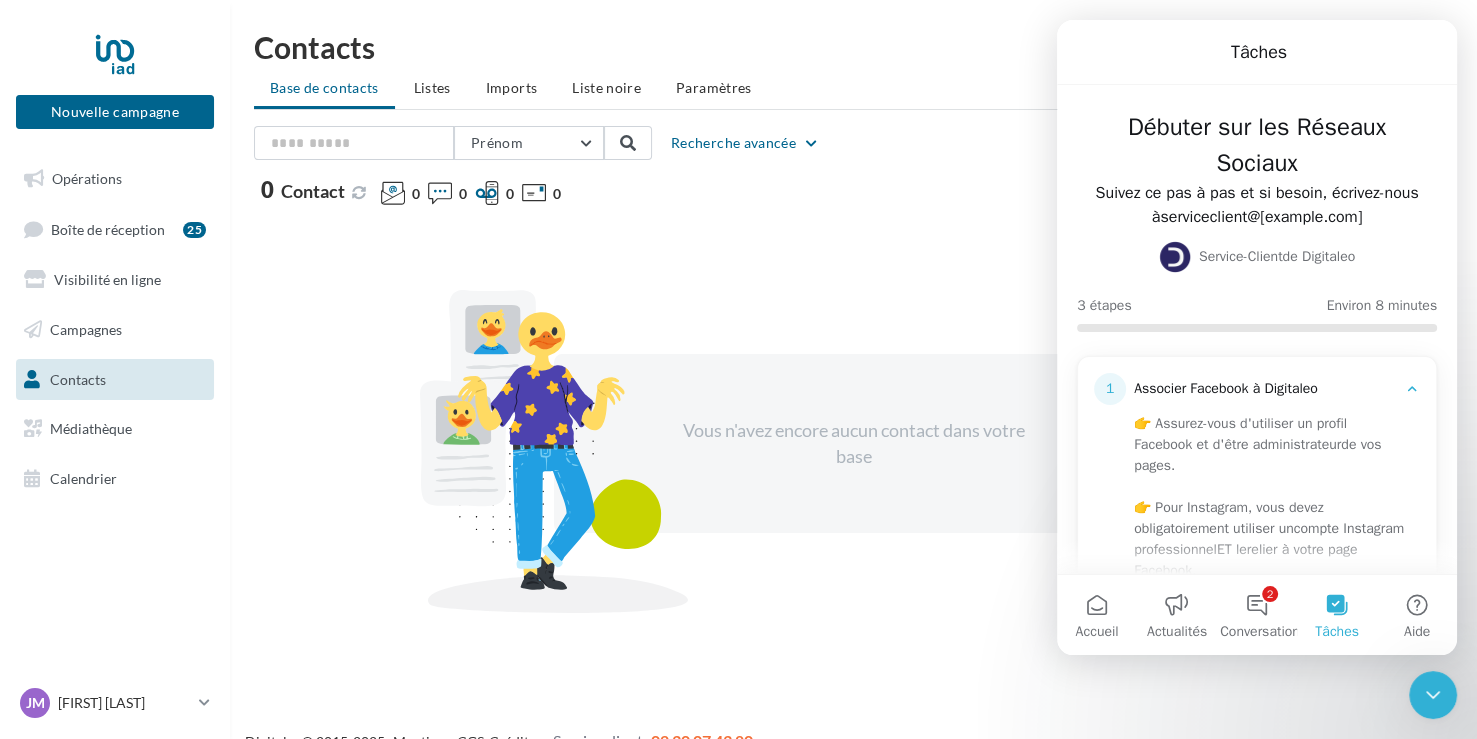 click 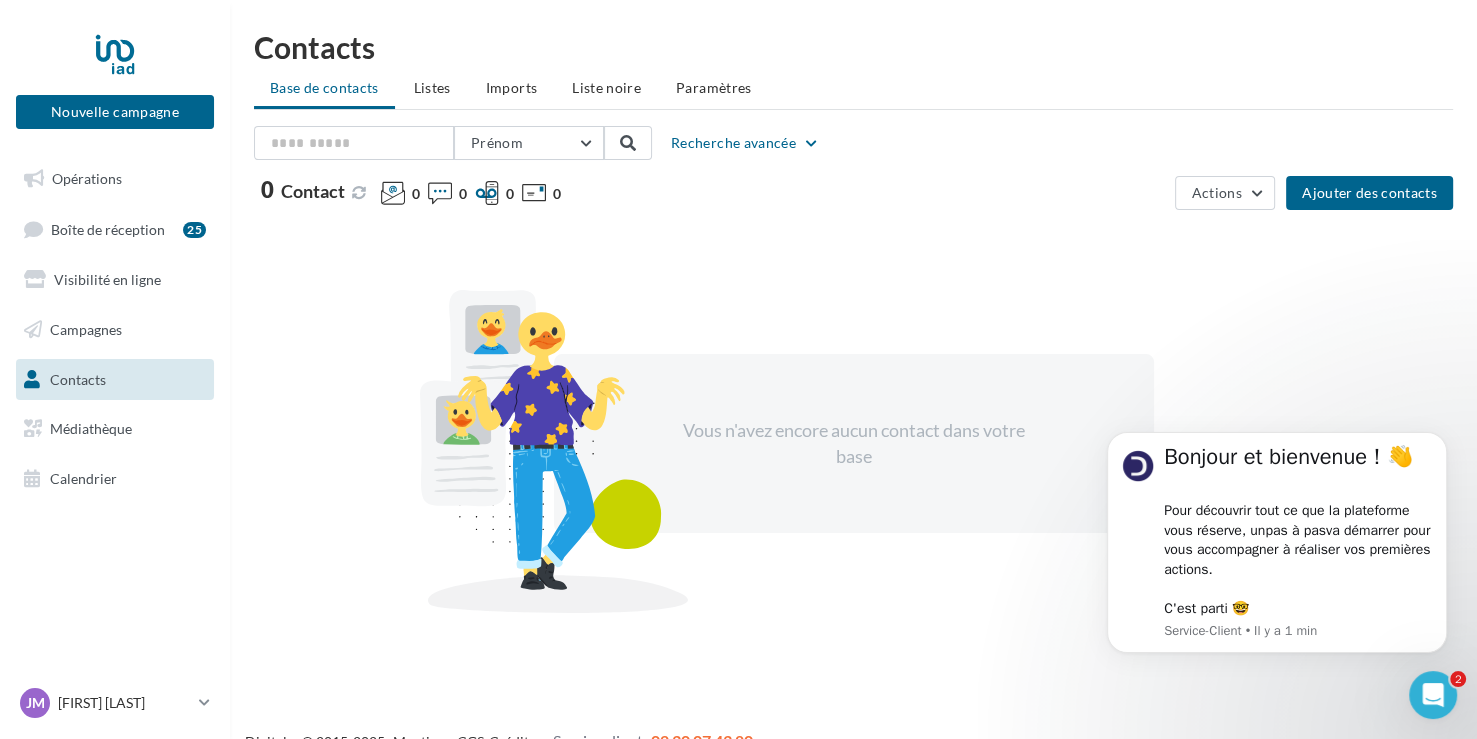 scroll, scrollTop: 0, scrollLeft: 0, axis: both 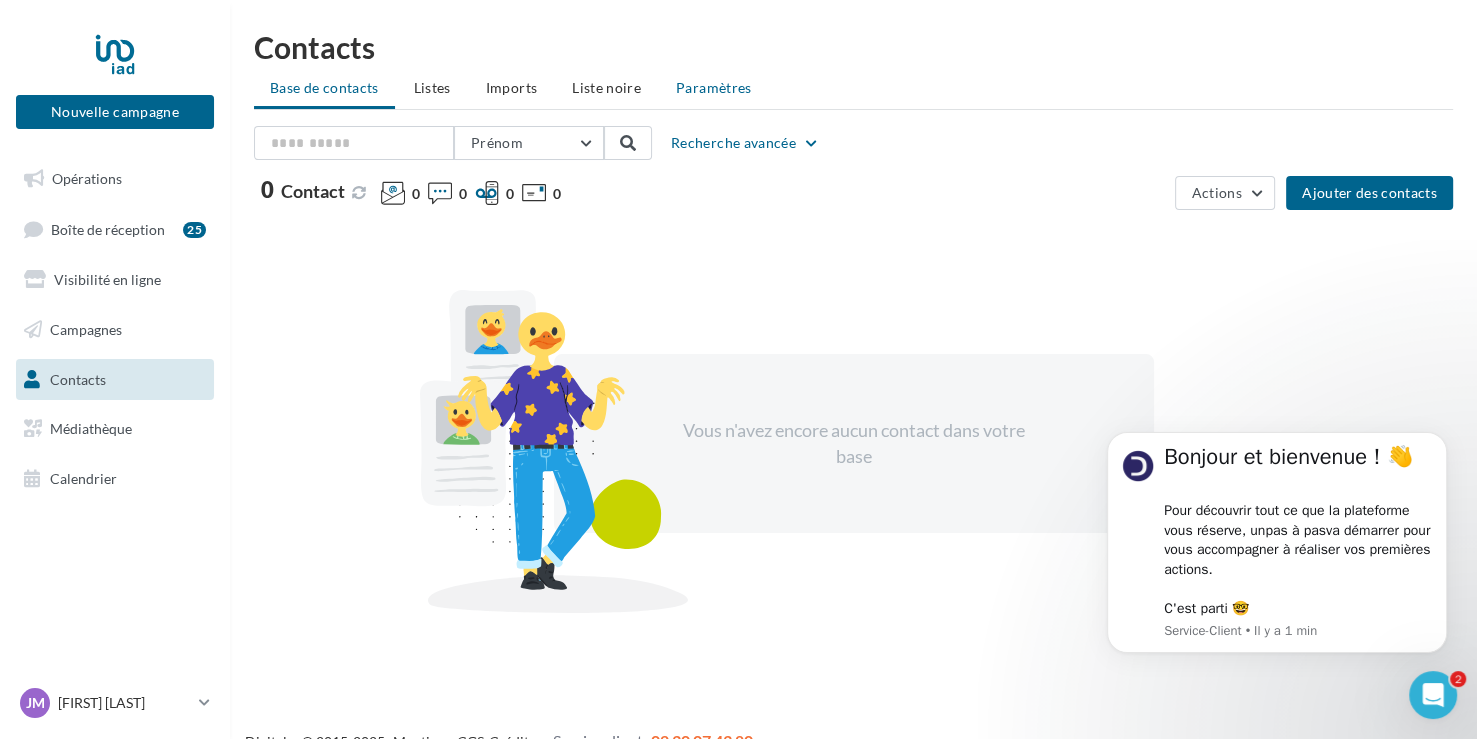 click on "Paramètres" at bounding box center (714, 87) 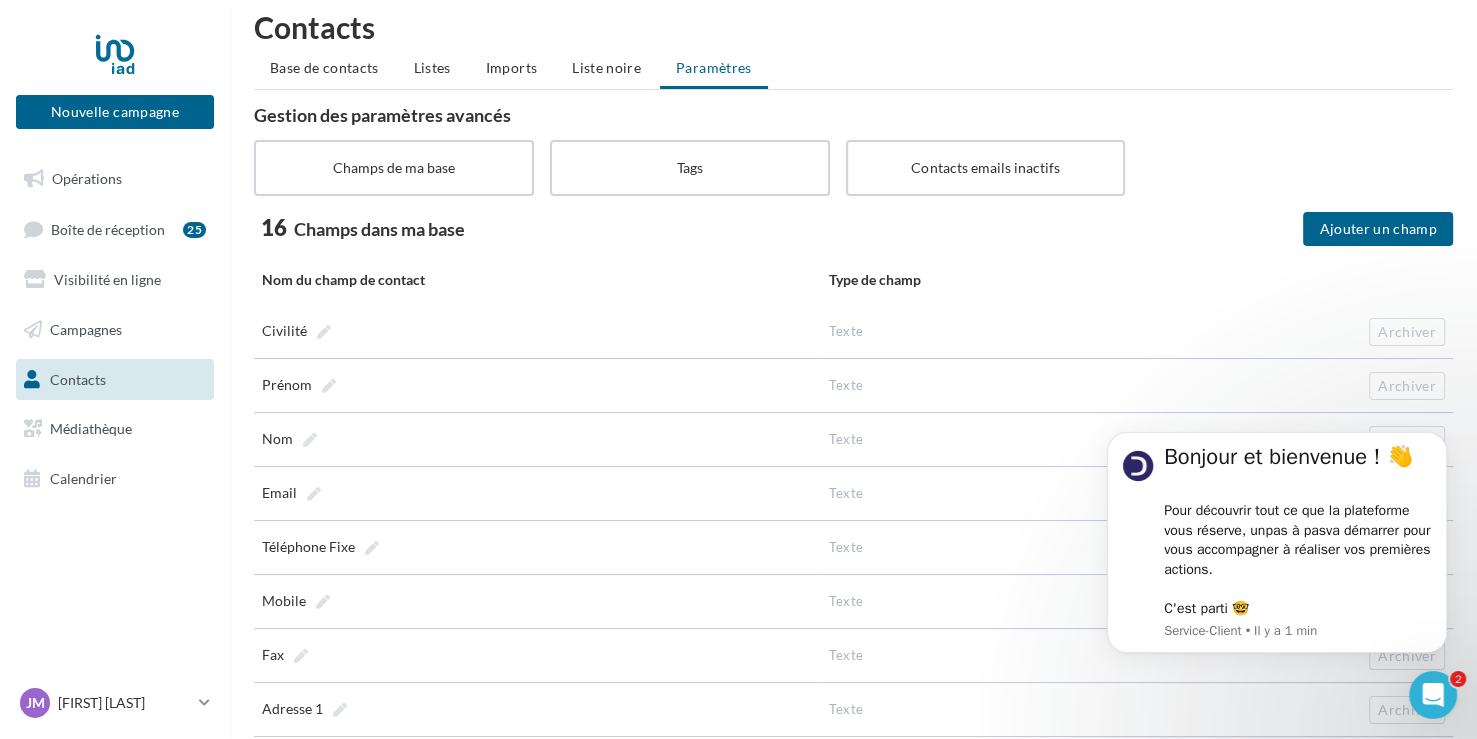 scroll, scrollTop: 0, scrollLeft: 0, axis: both 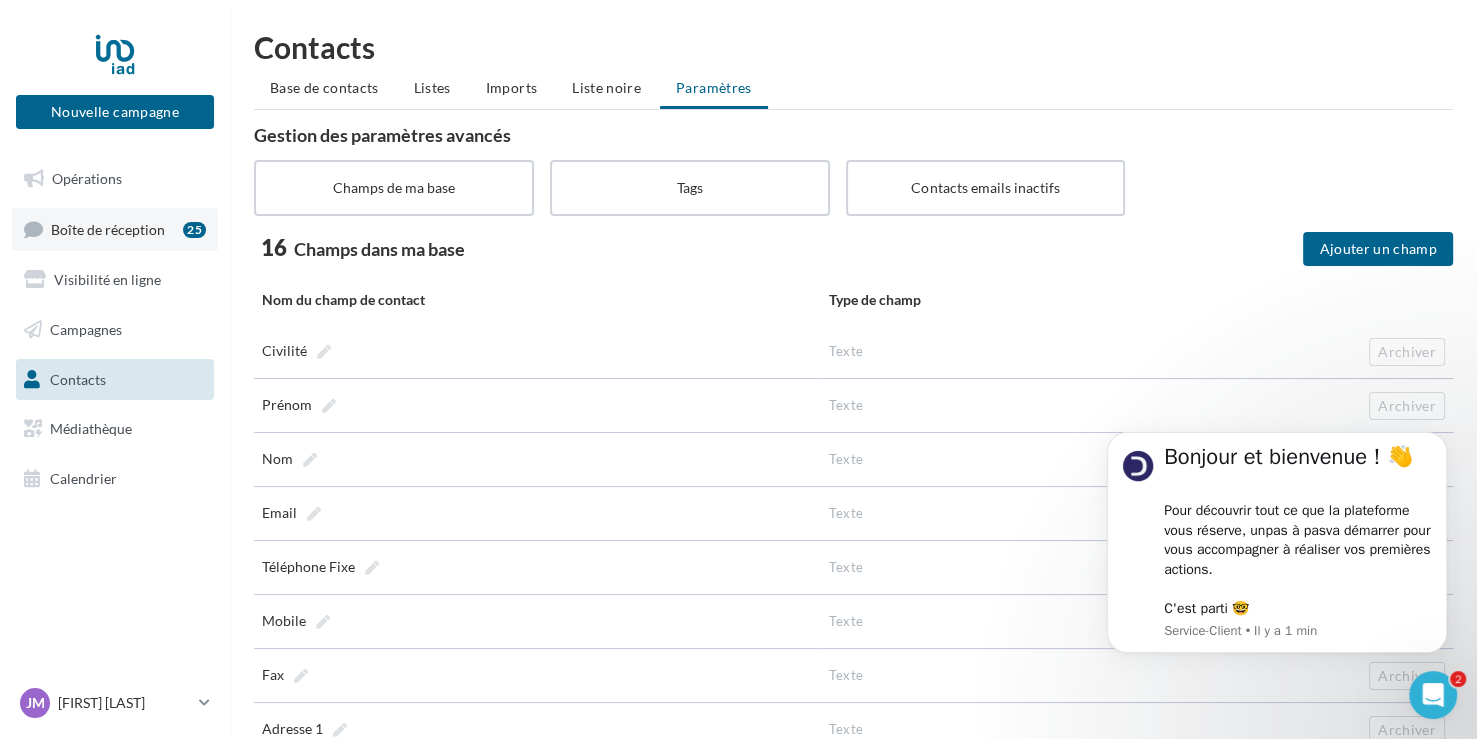 click on "Boîte de réception
25" at bounding box center [115, 229] 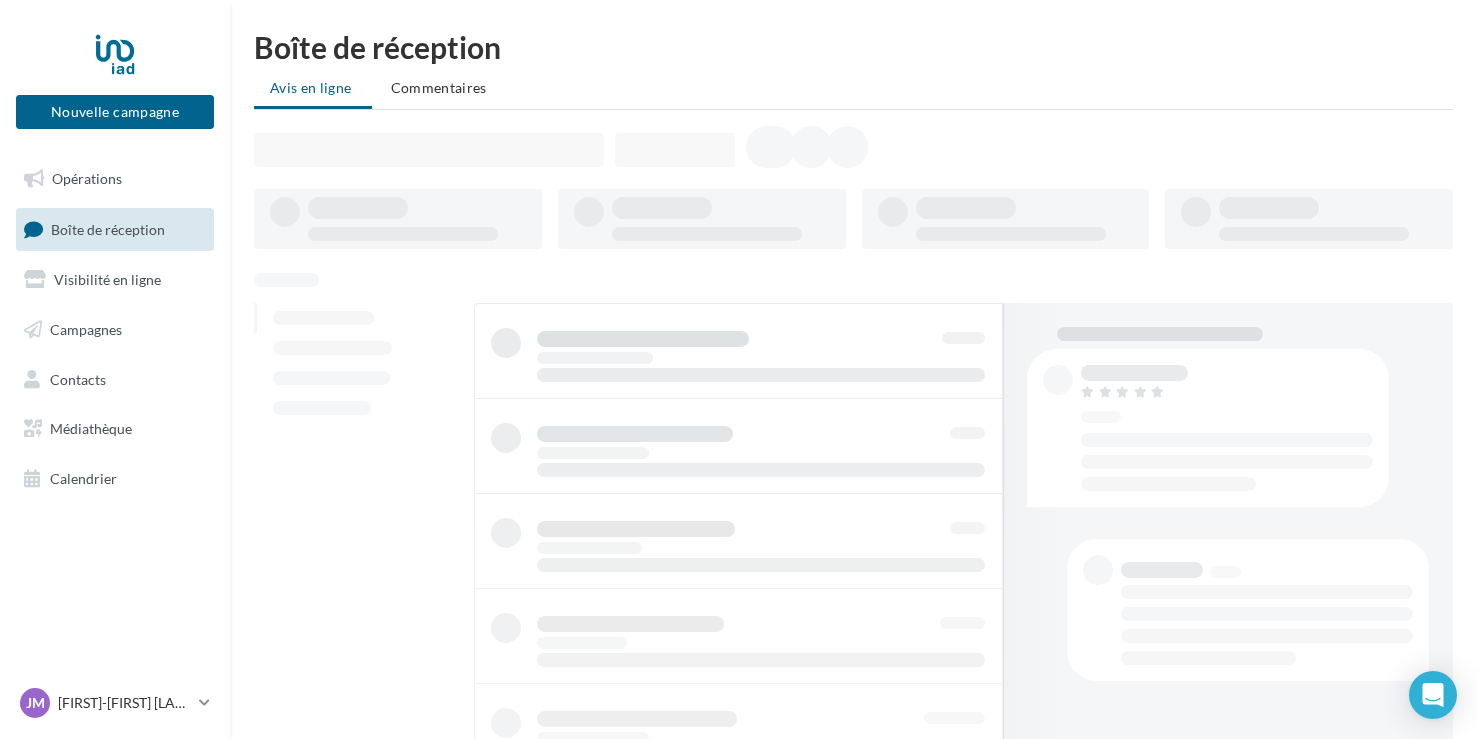 scroll, scrollTop: 0, scrollLeft: 0, axis: both 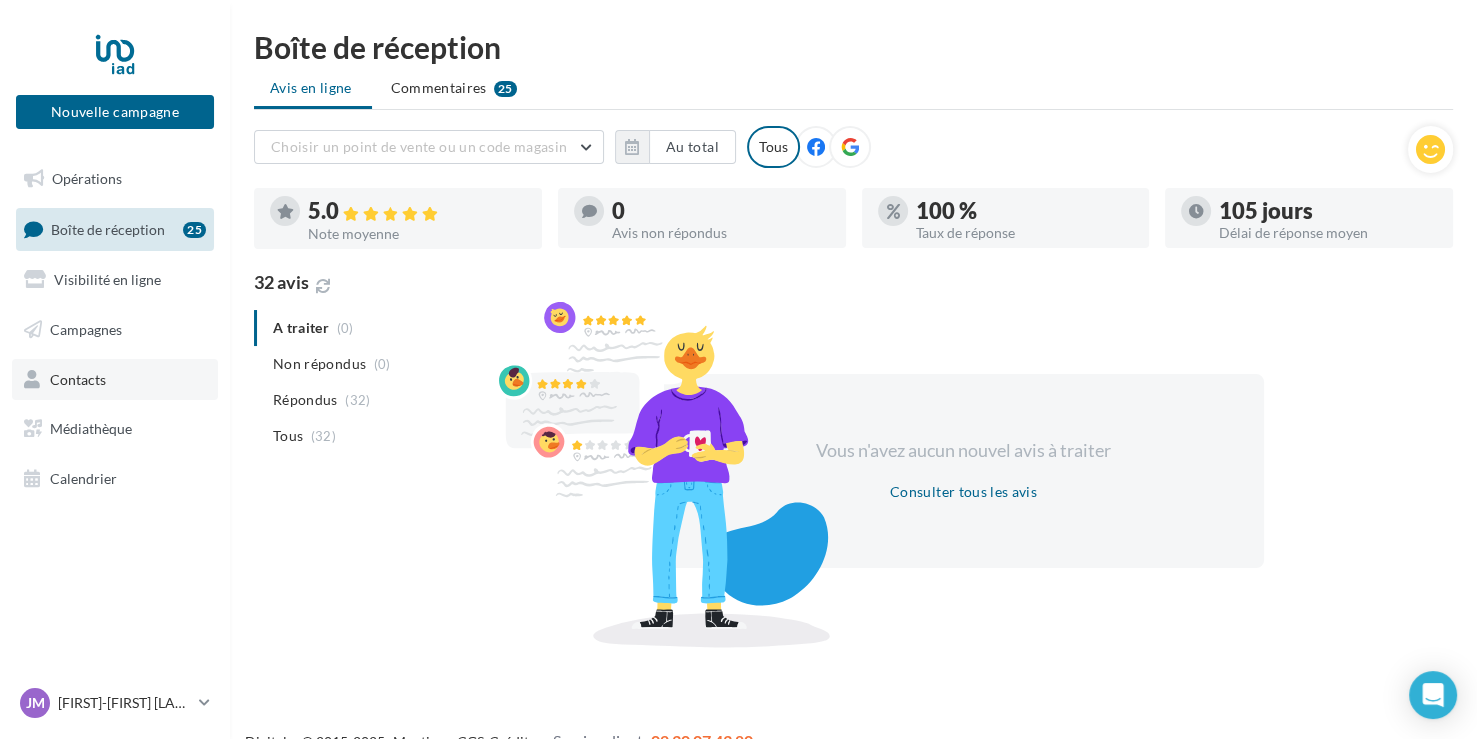 click on "Contacts" at bounding box center [78, 378] 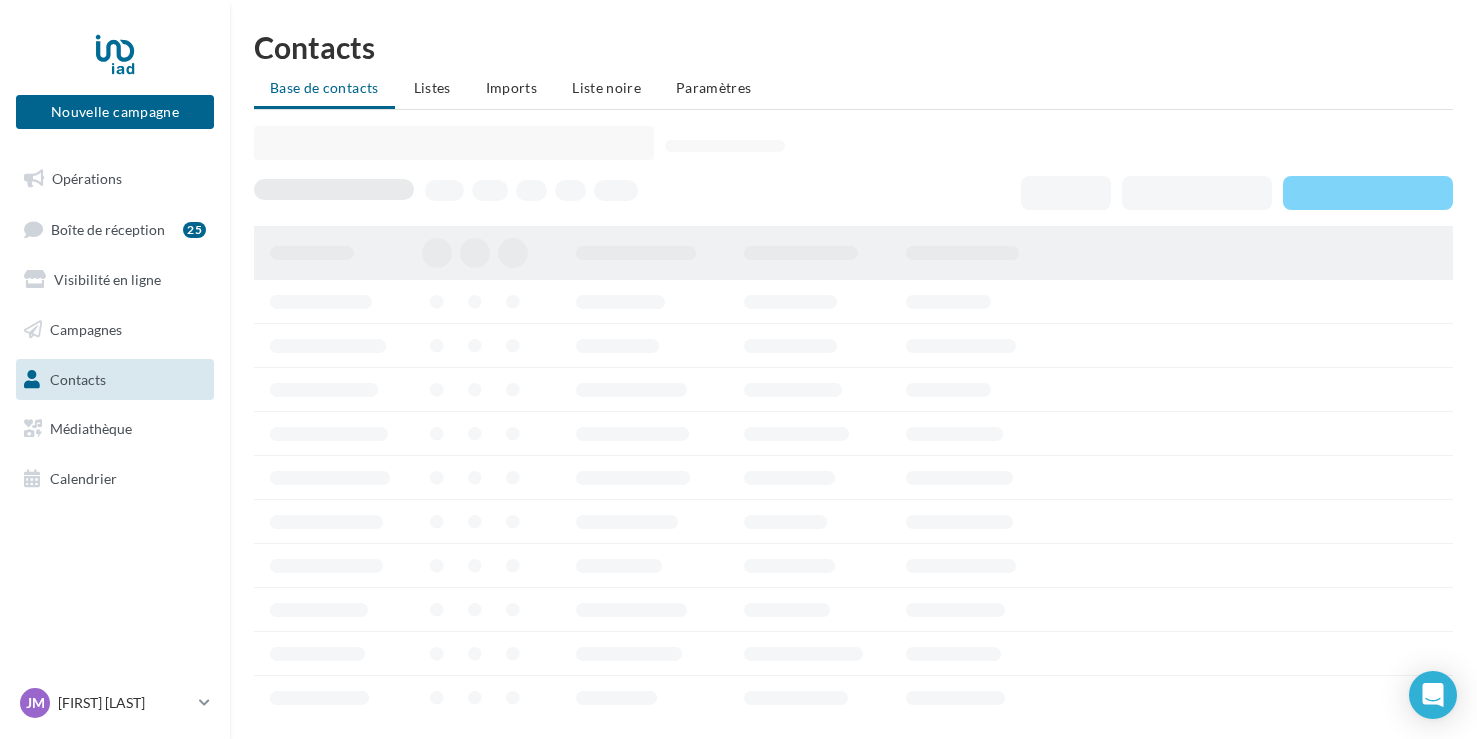 scroll, scrollTop: 0, scrollLeft: 0, axis: both 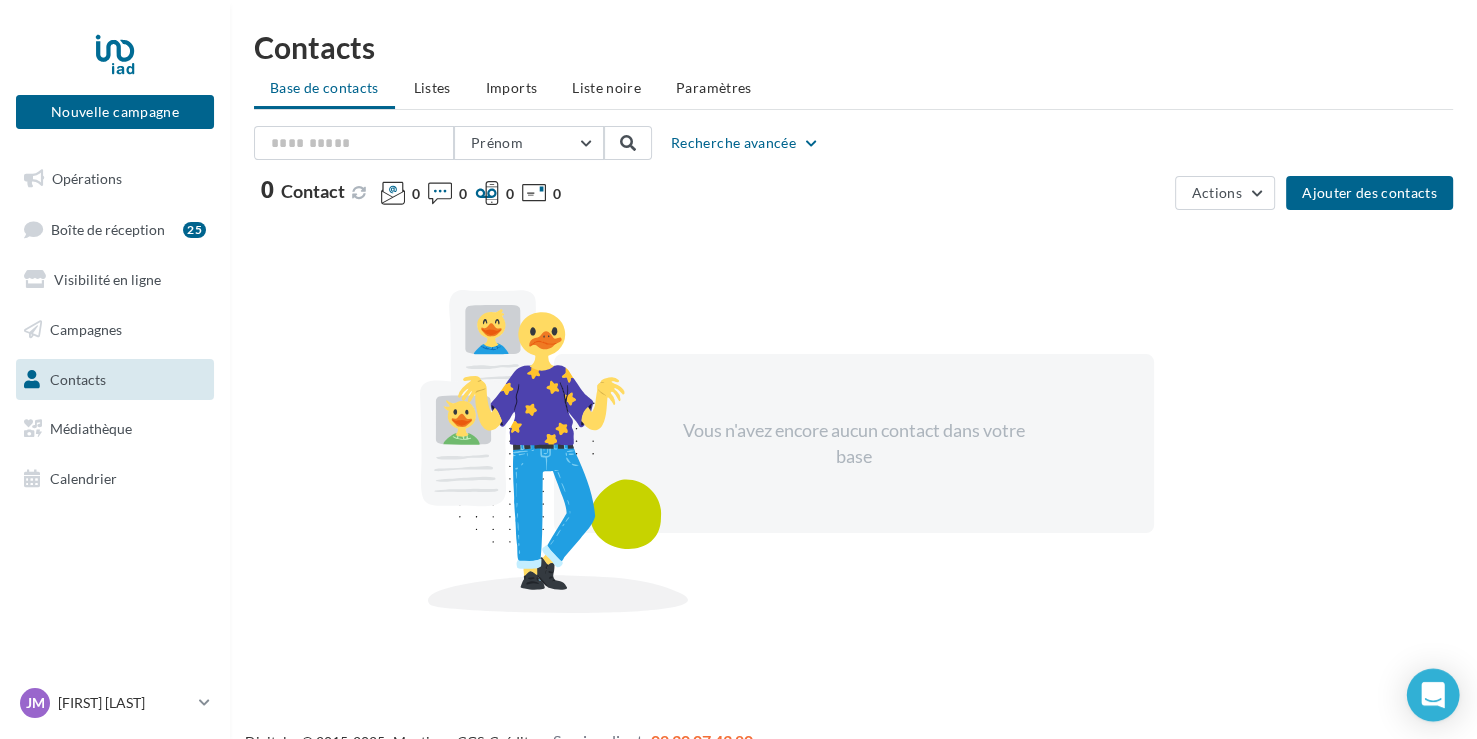 click 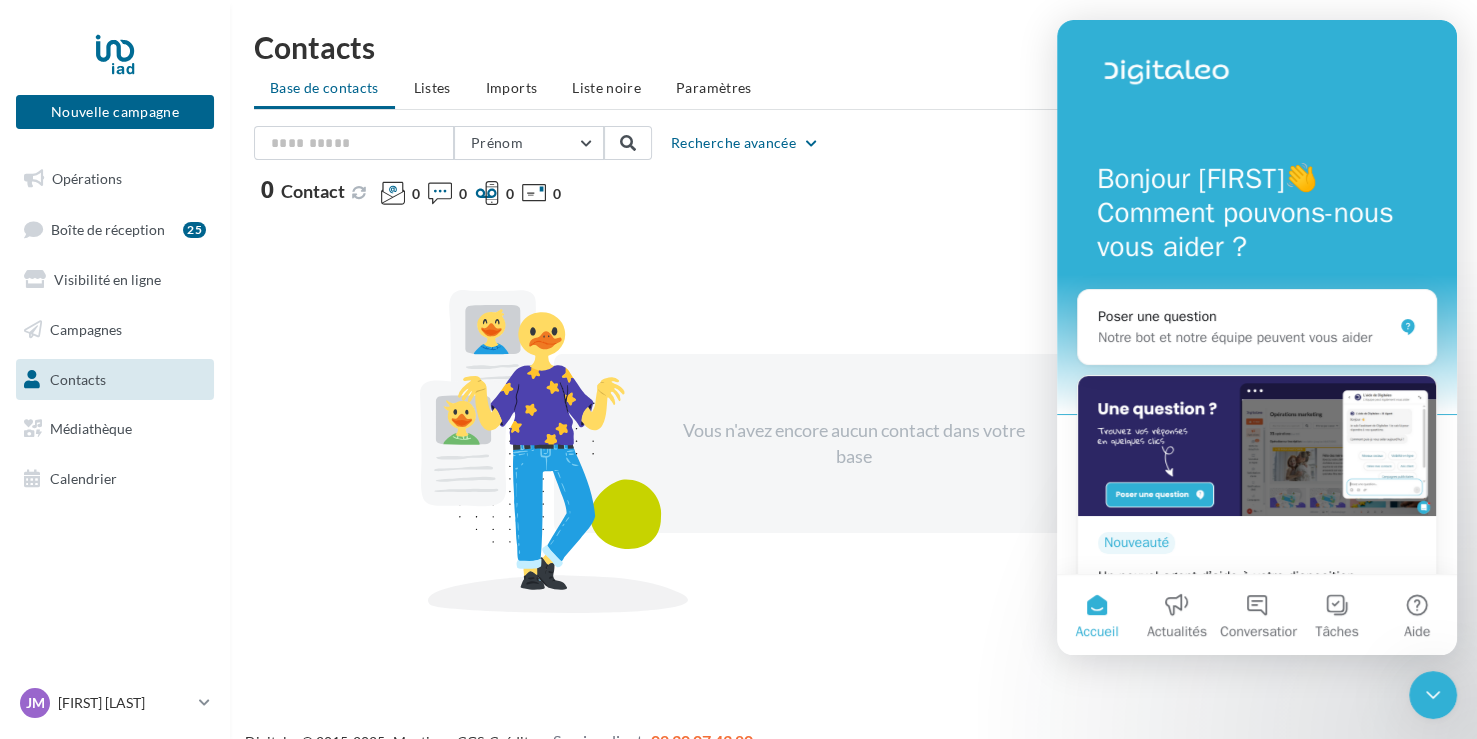 scroll, scrollTop: 0, scrollLeft: 0, axis: both 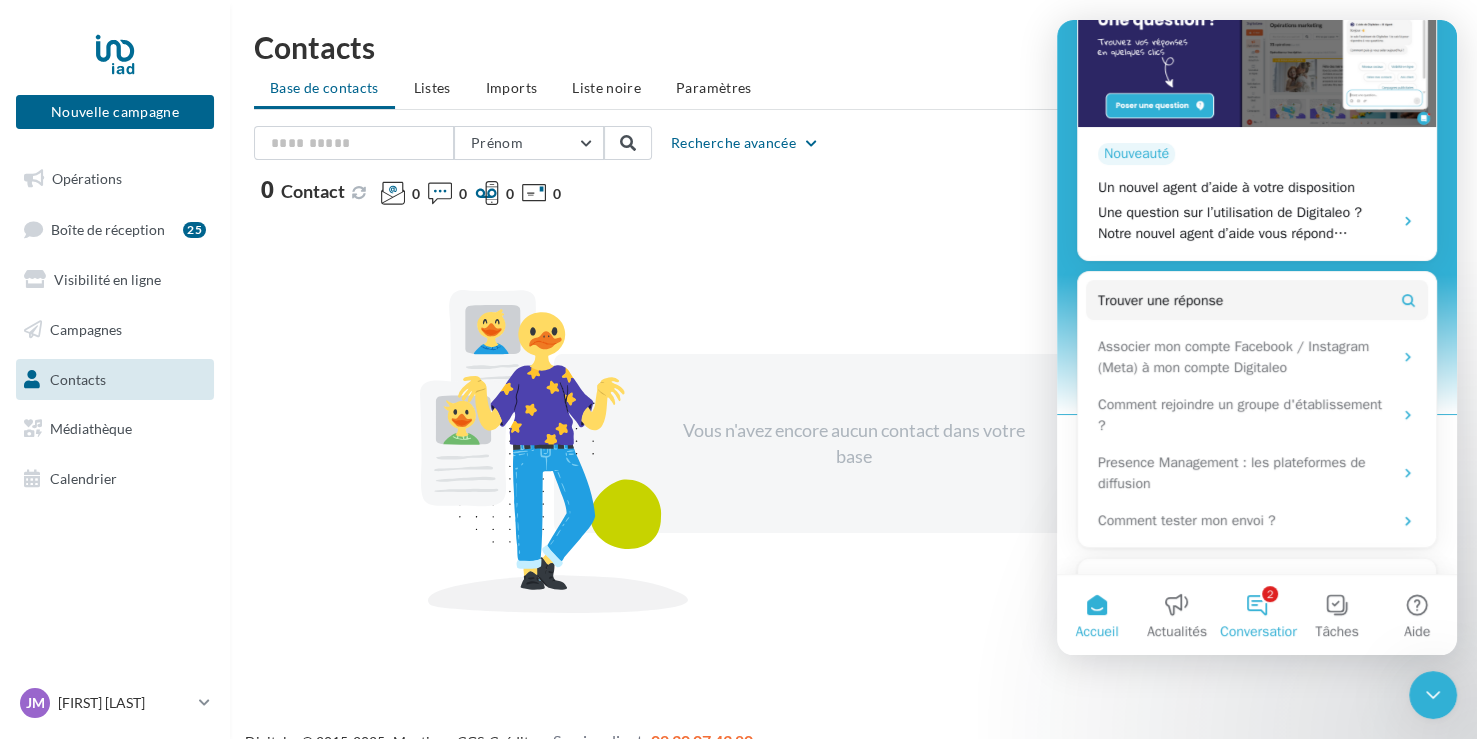 click on "2 Conversations" at bounding box center (1257, 615) 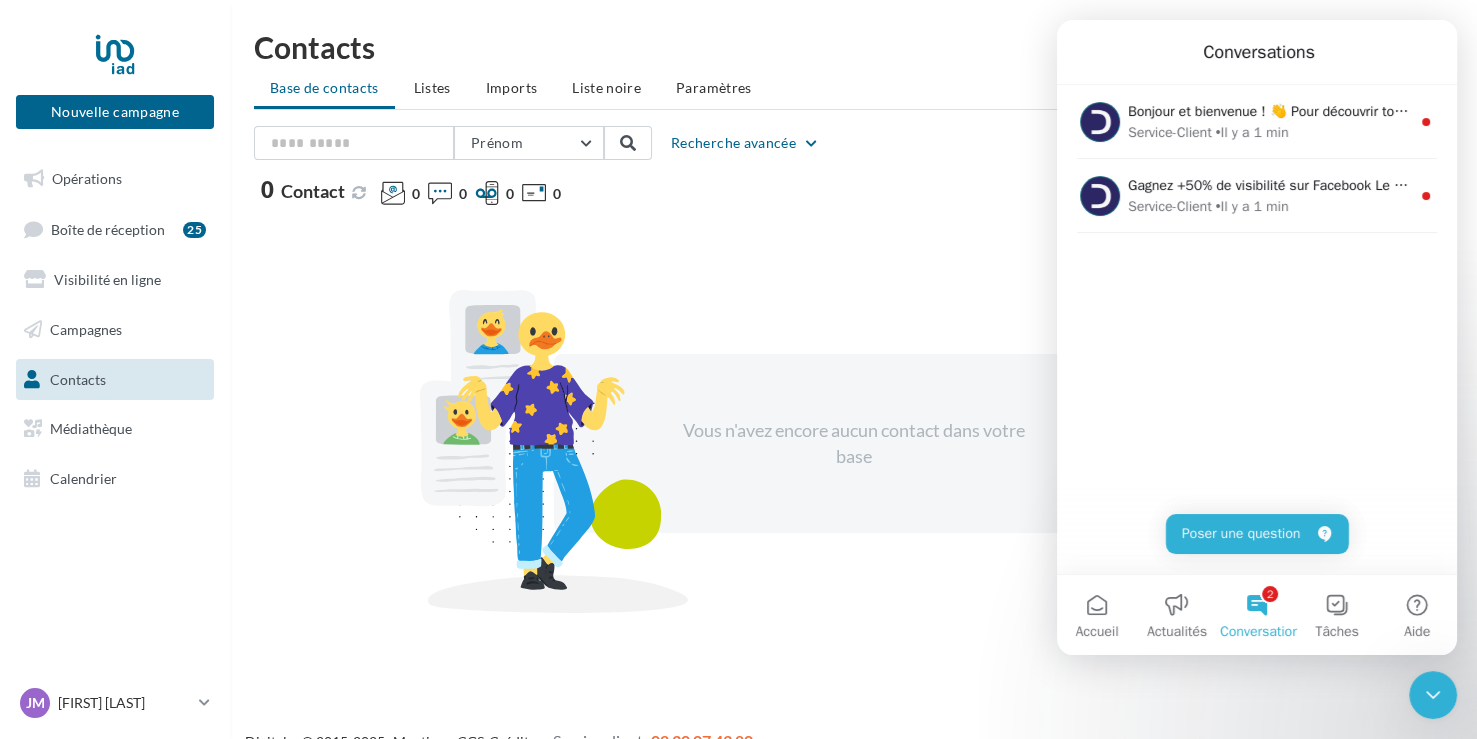 scroll, scrollTop: 389, scrollLeft: 0, axis: vertical 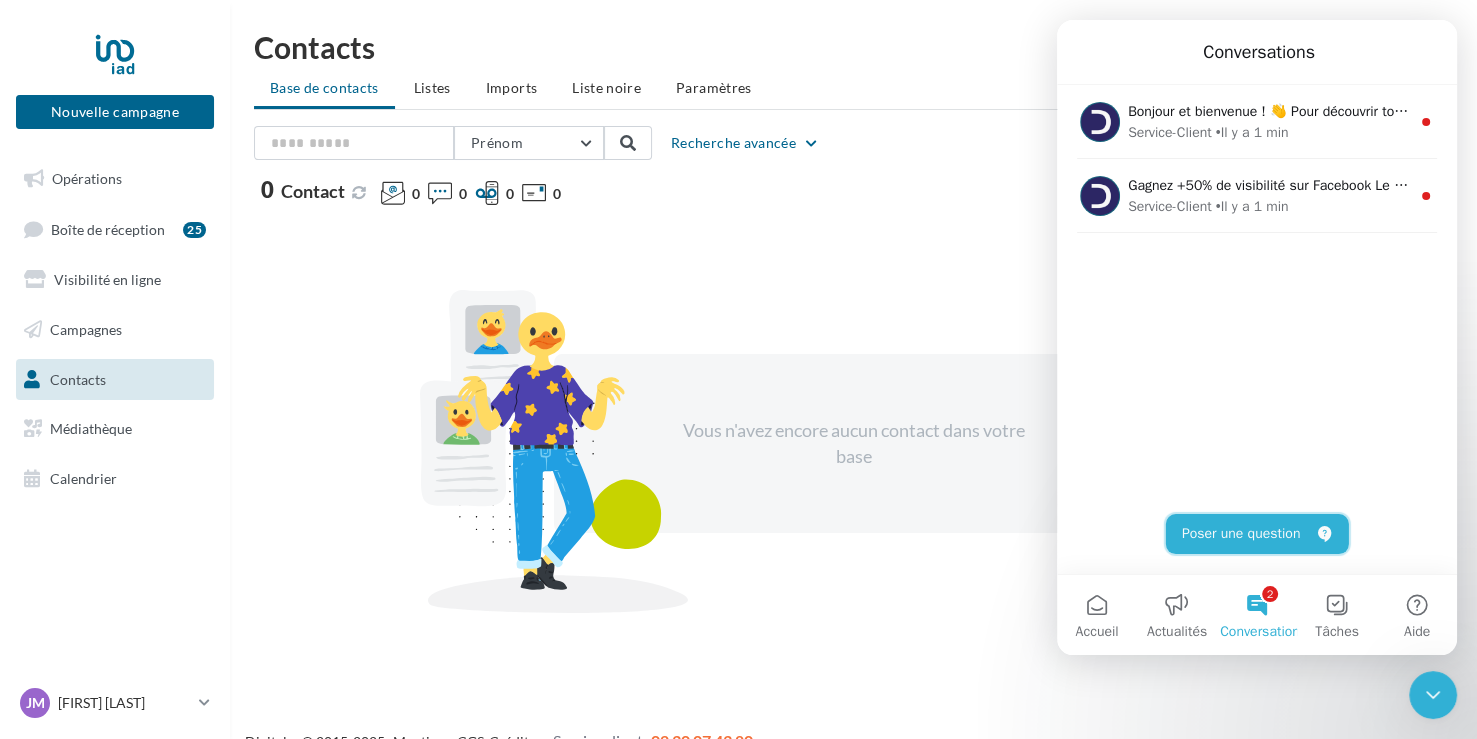 click on "Poser une question" at bounding box center [1257, 534] 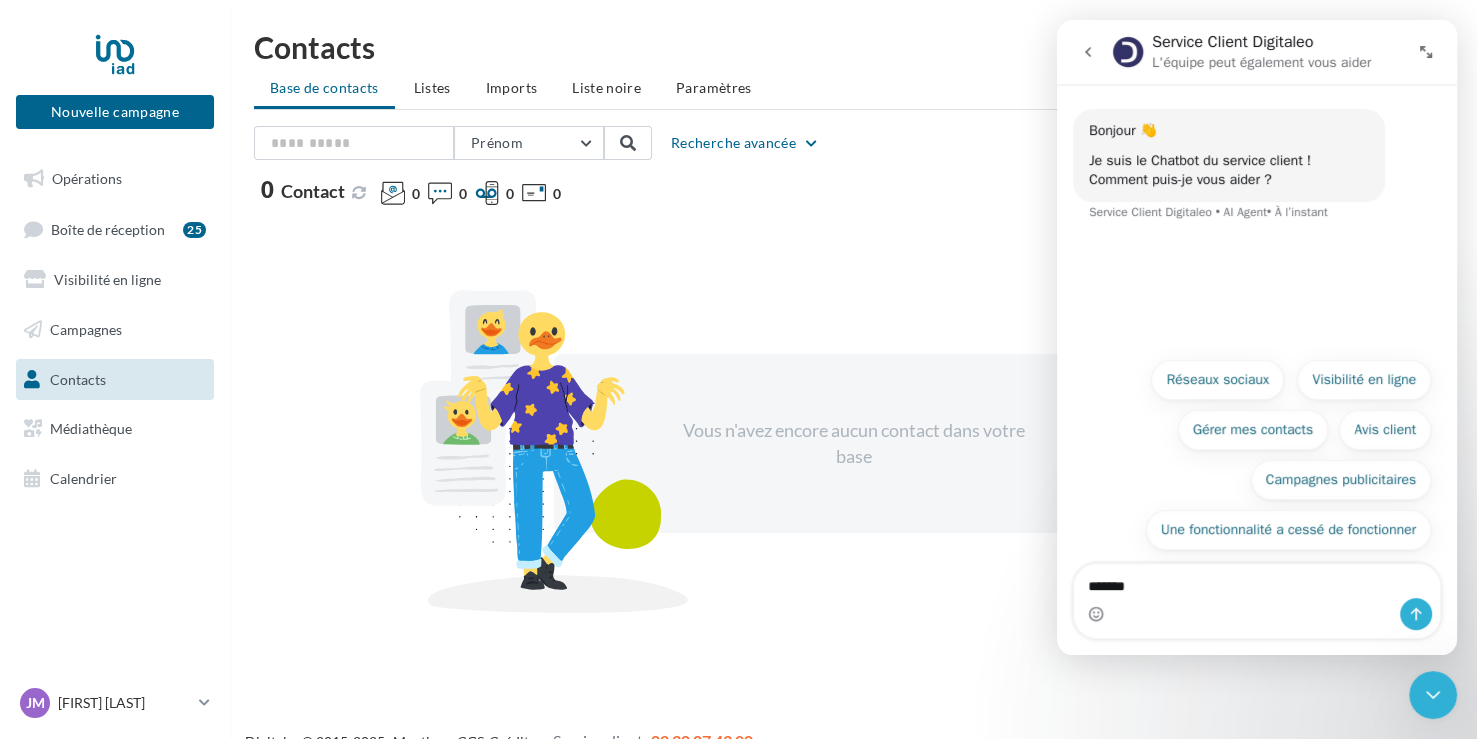 type on "*******" 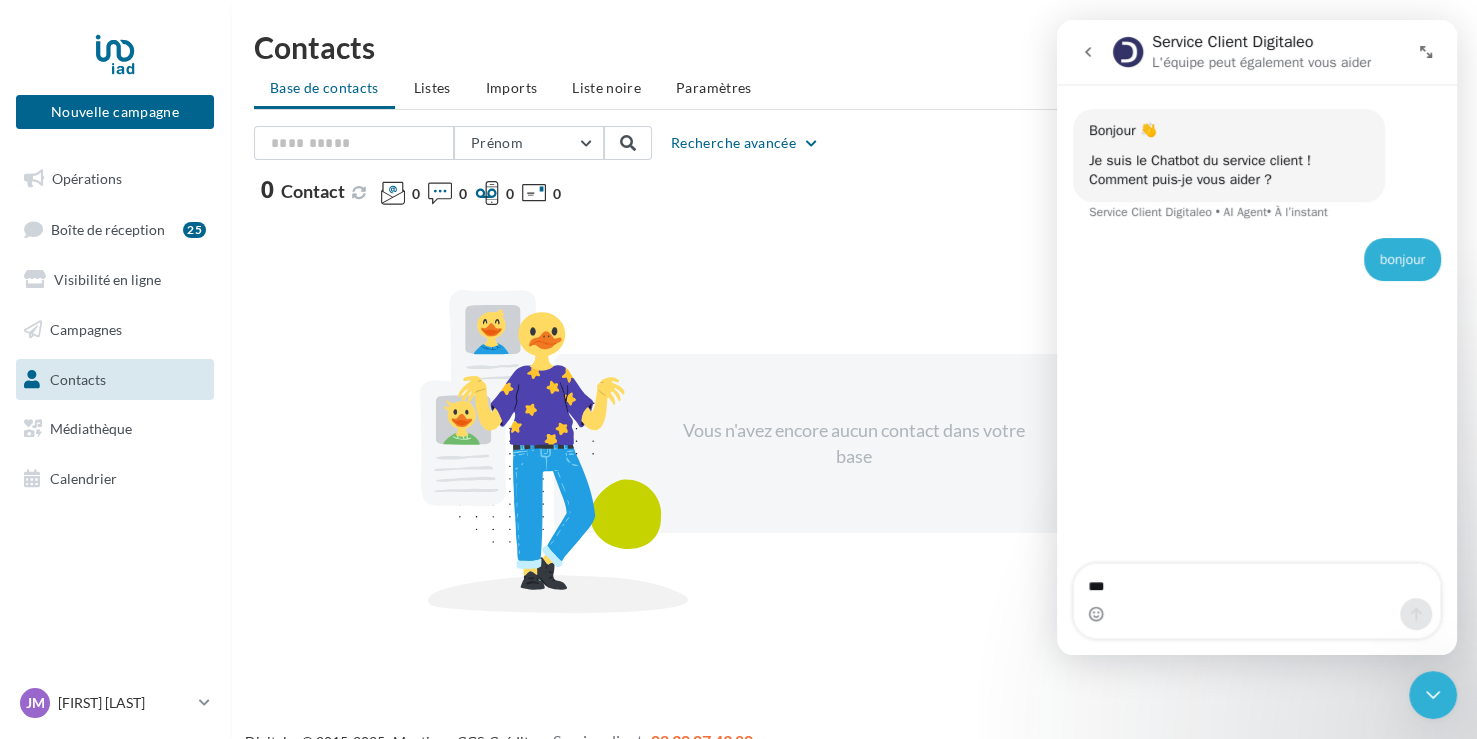 type on "****" 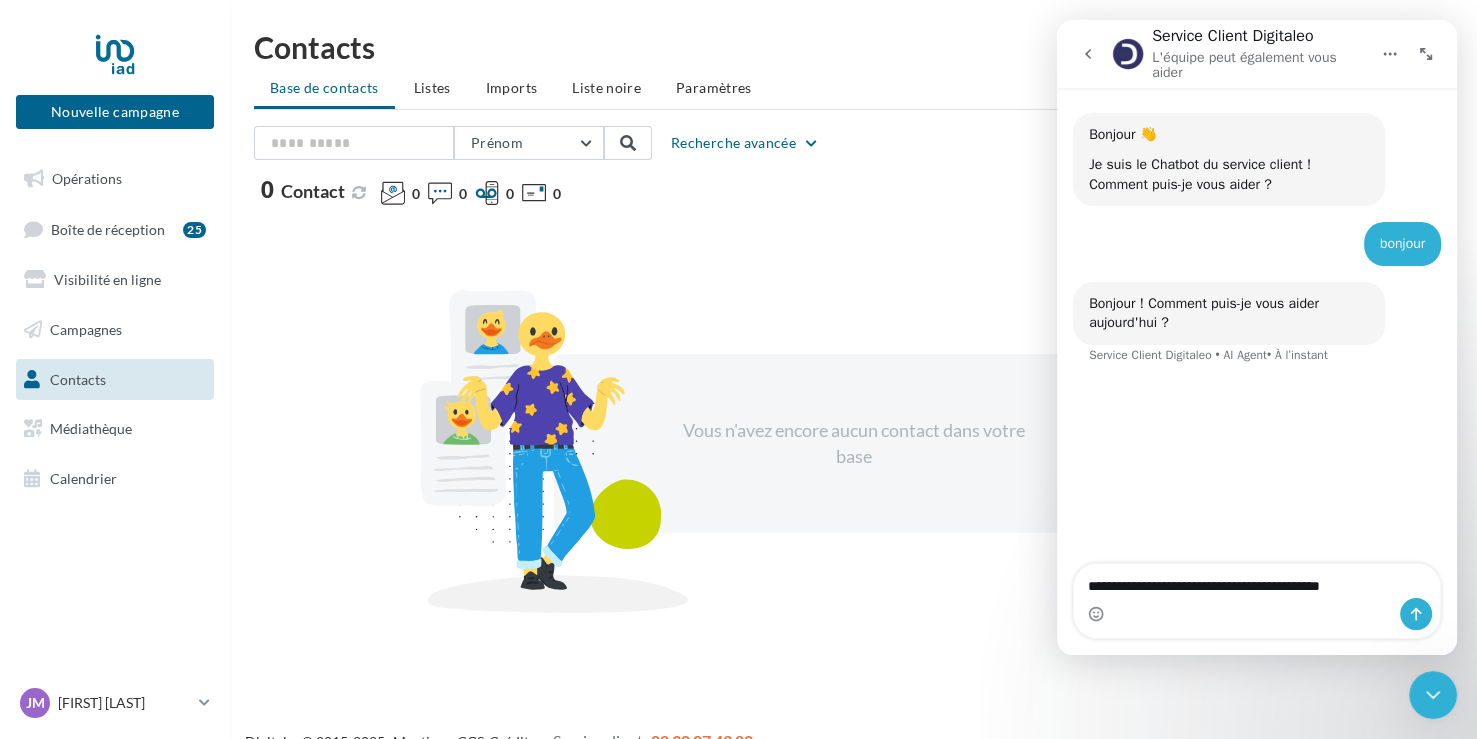 type on "**********" 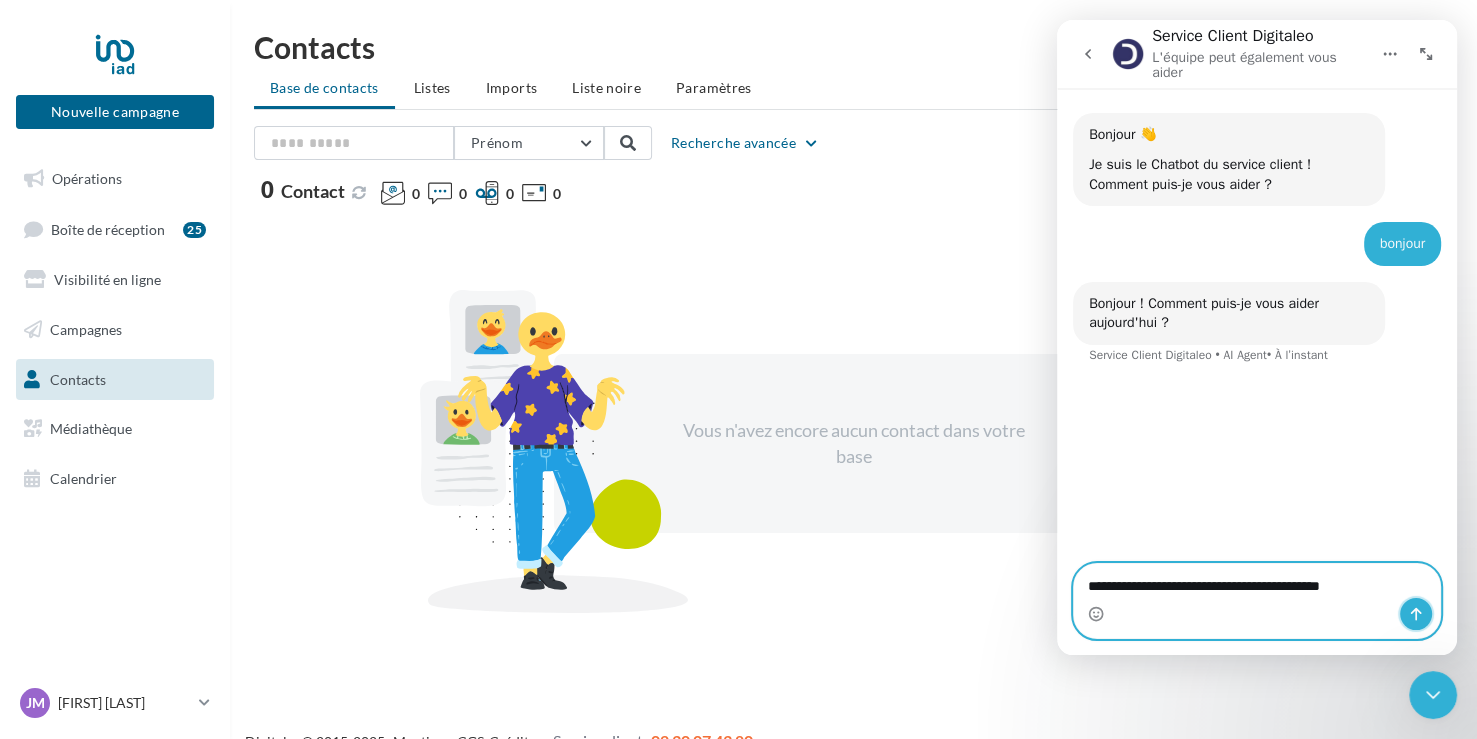 click 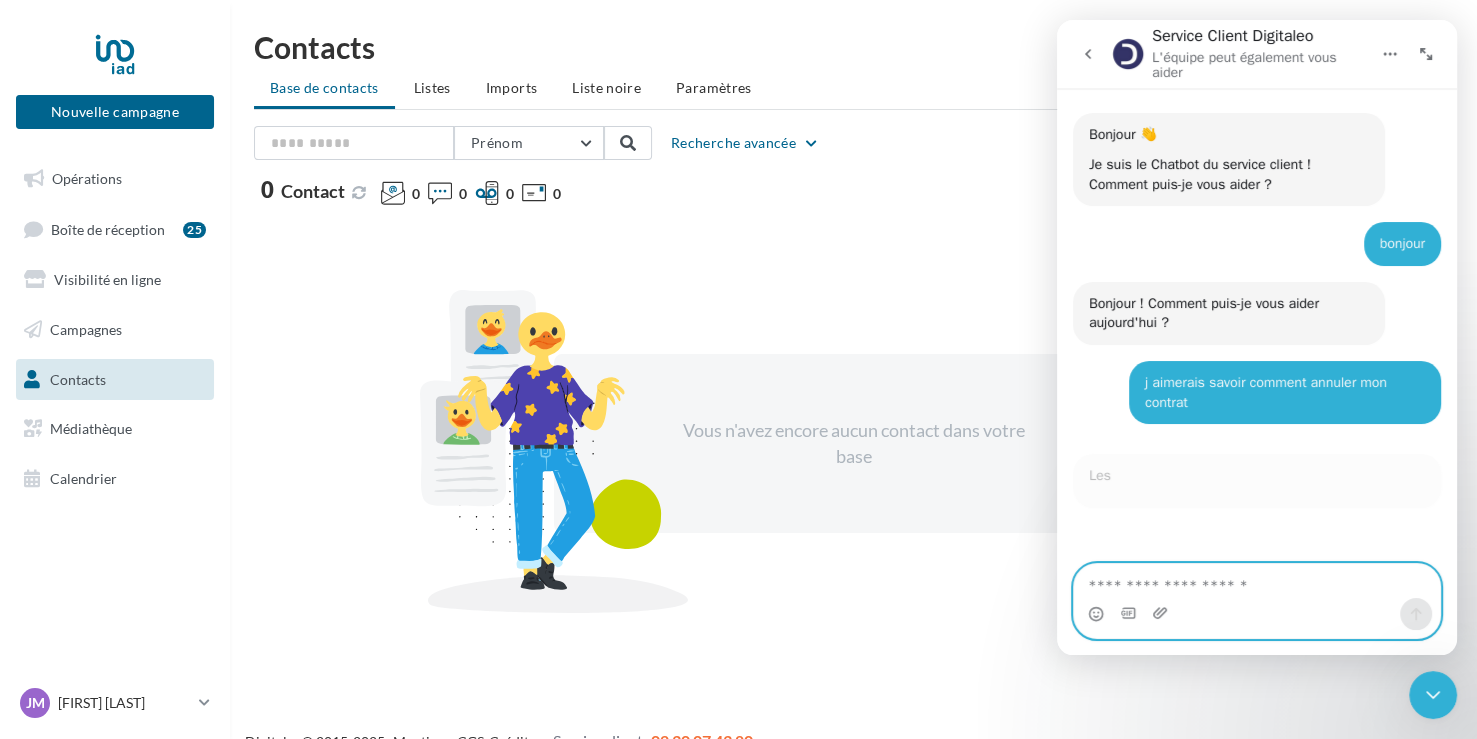 scroll, scrollTop: 2, scrollLeft: 0, axis: vertical 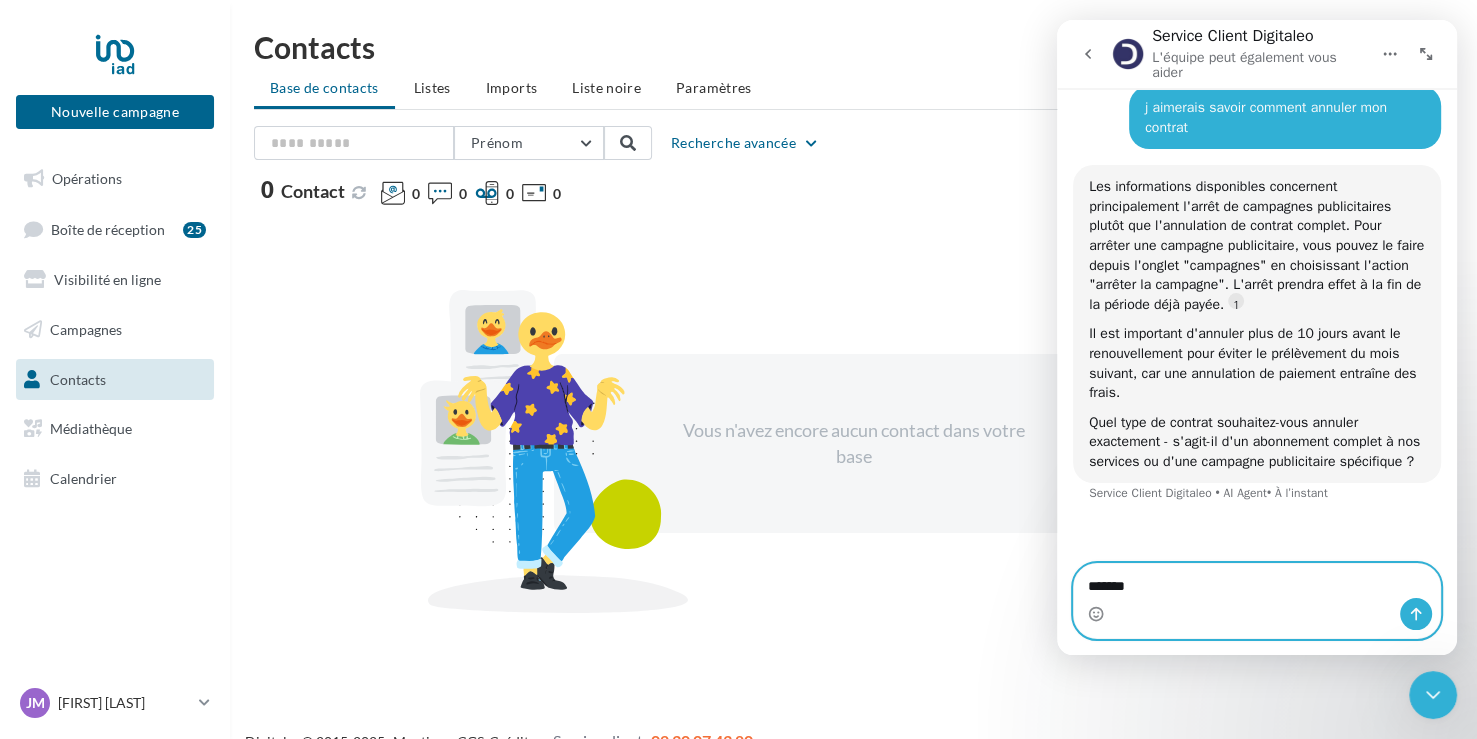 type on "*******" 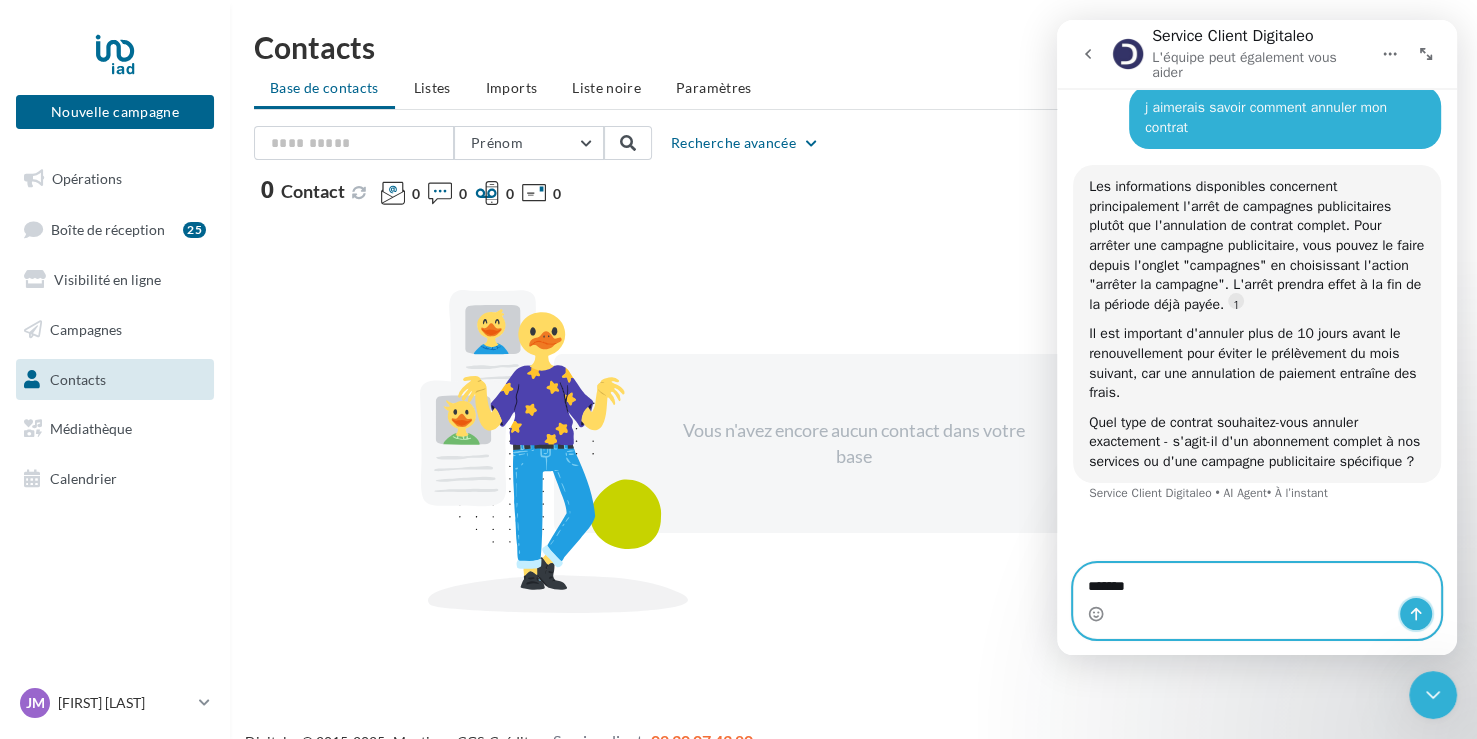 click 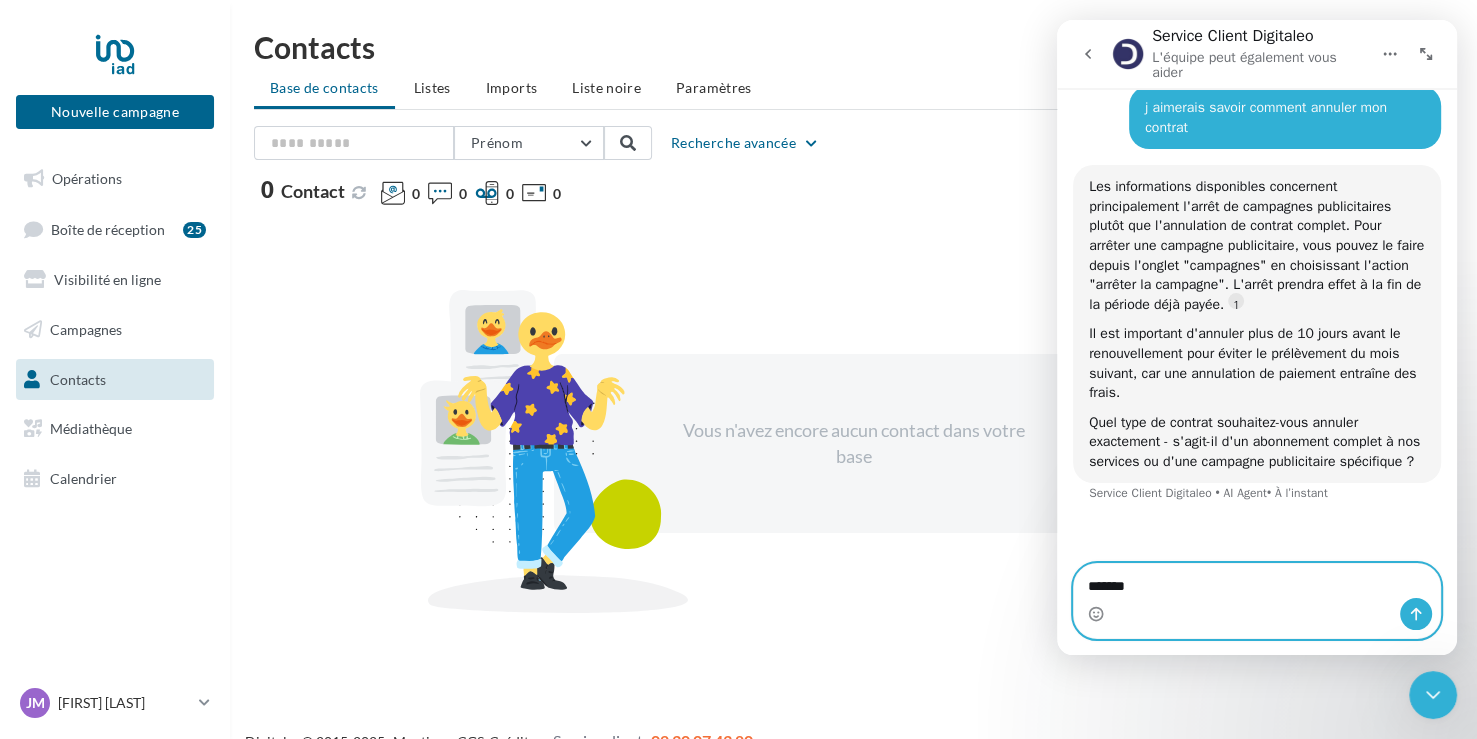 type 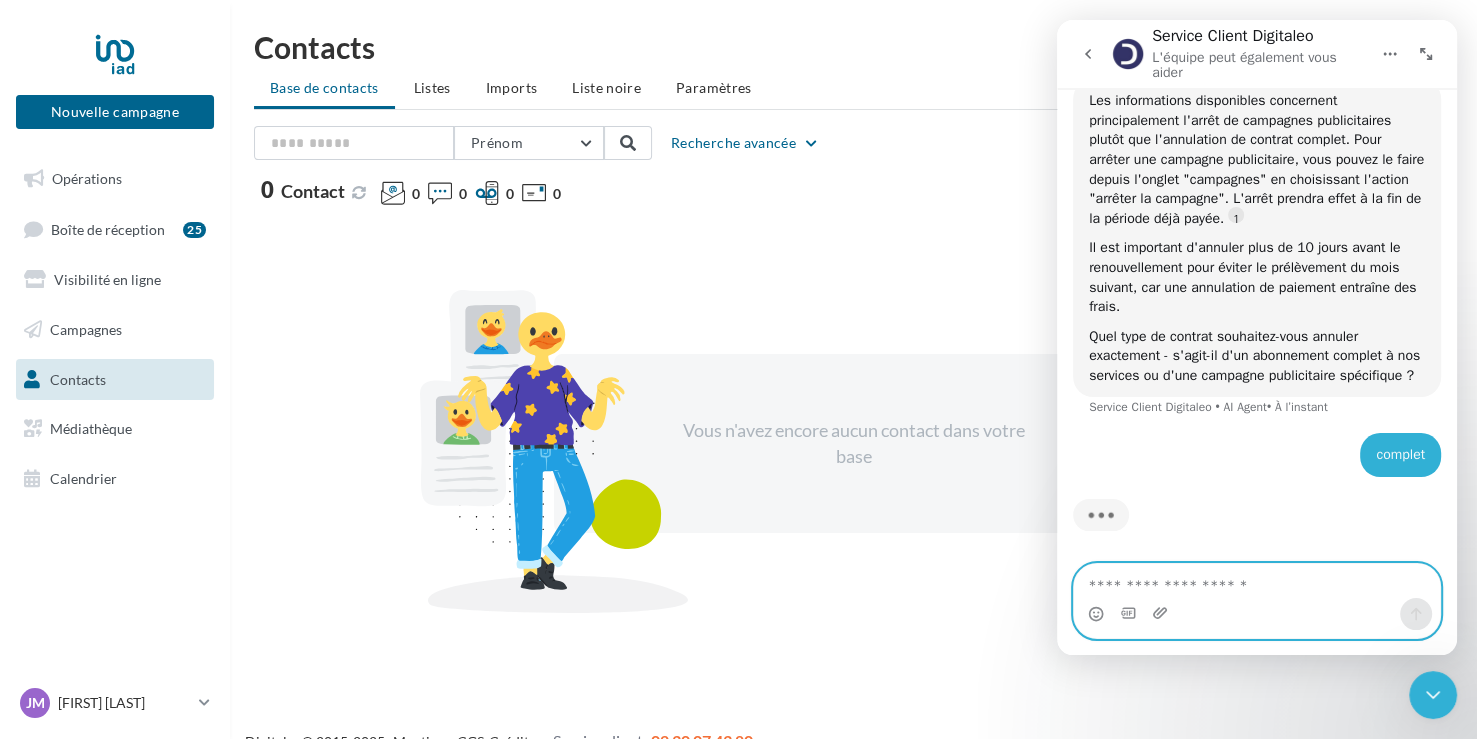 scroll, scrollTop: 330, scrollLeft: 0, axis: vertical 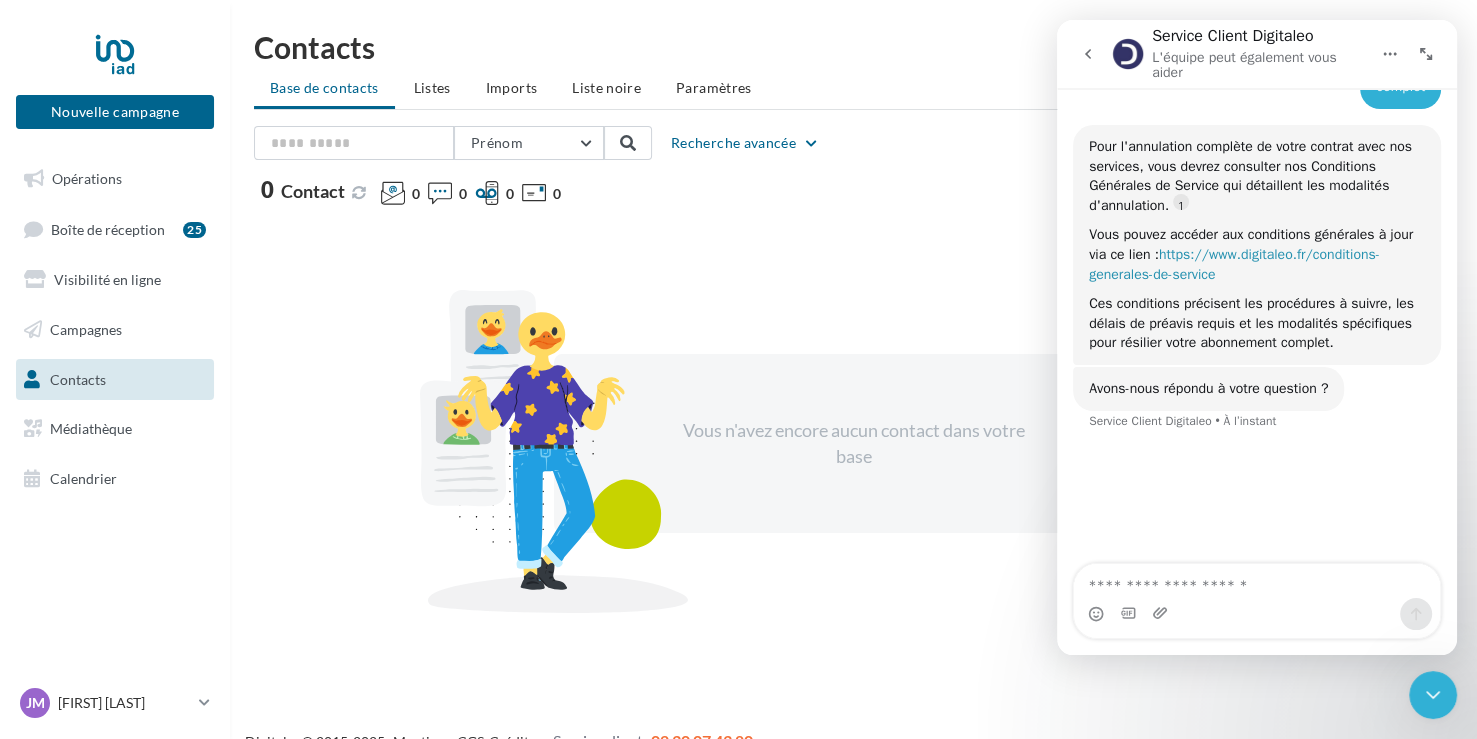 click on "https://www.digitaleo.fr/conditions-generales-de-service" at bounding box center [1234, 264] 